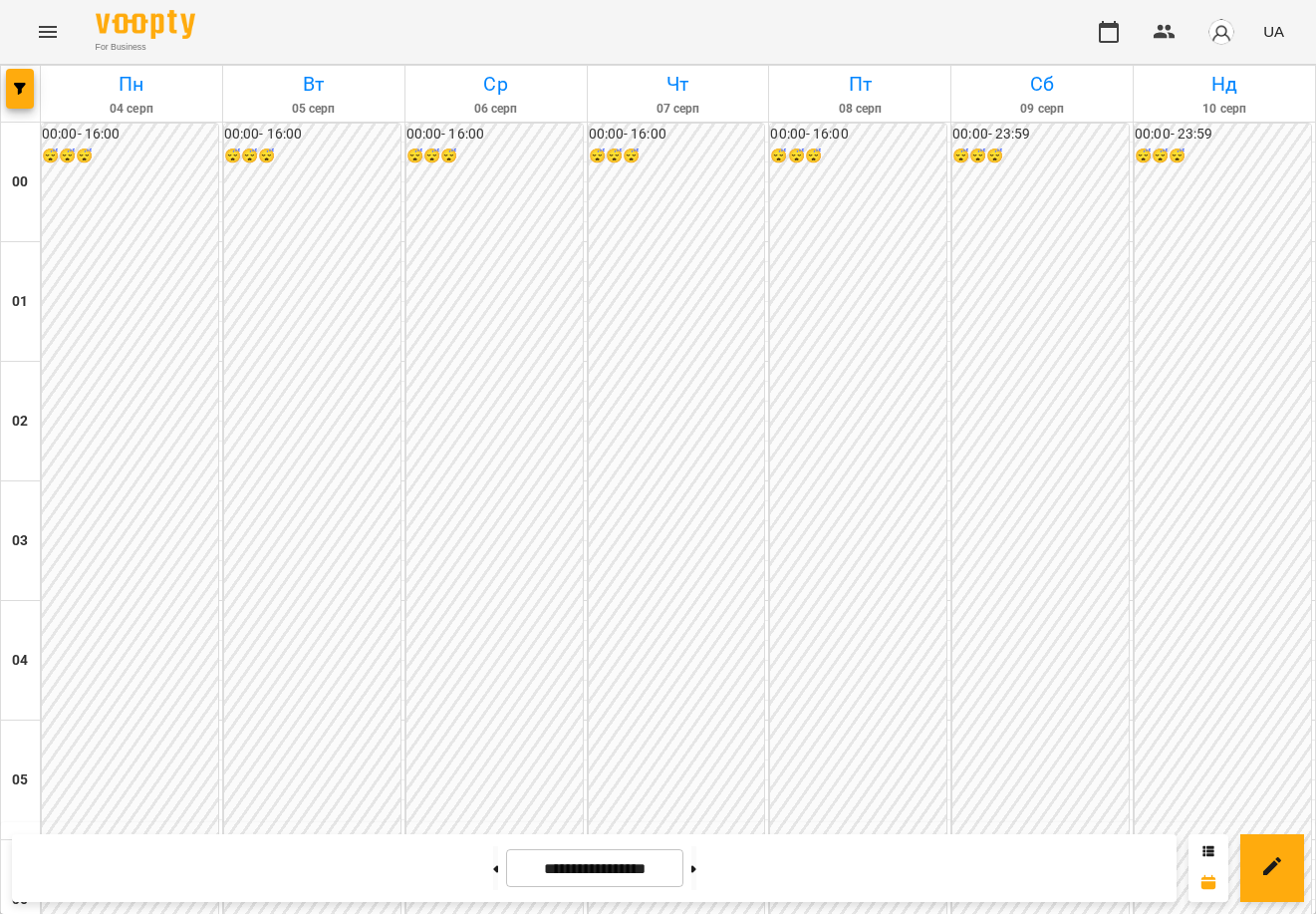 scroll, scrollTop: 0, scrollLeft: 0, axis: both 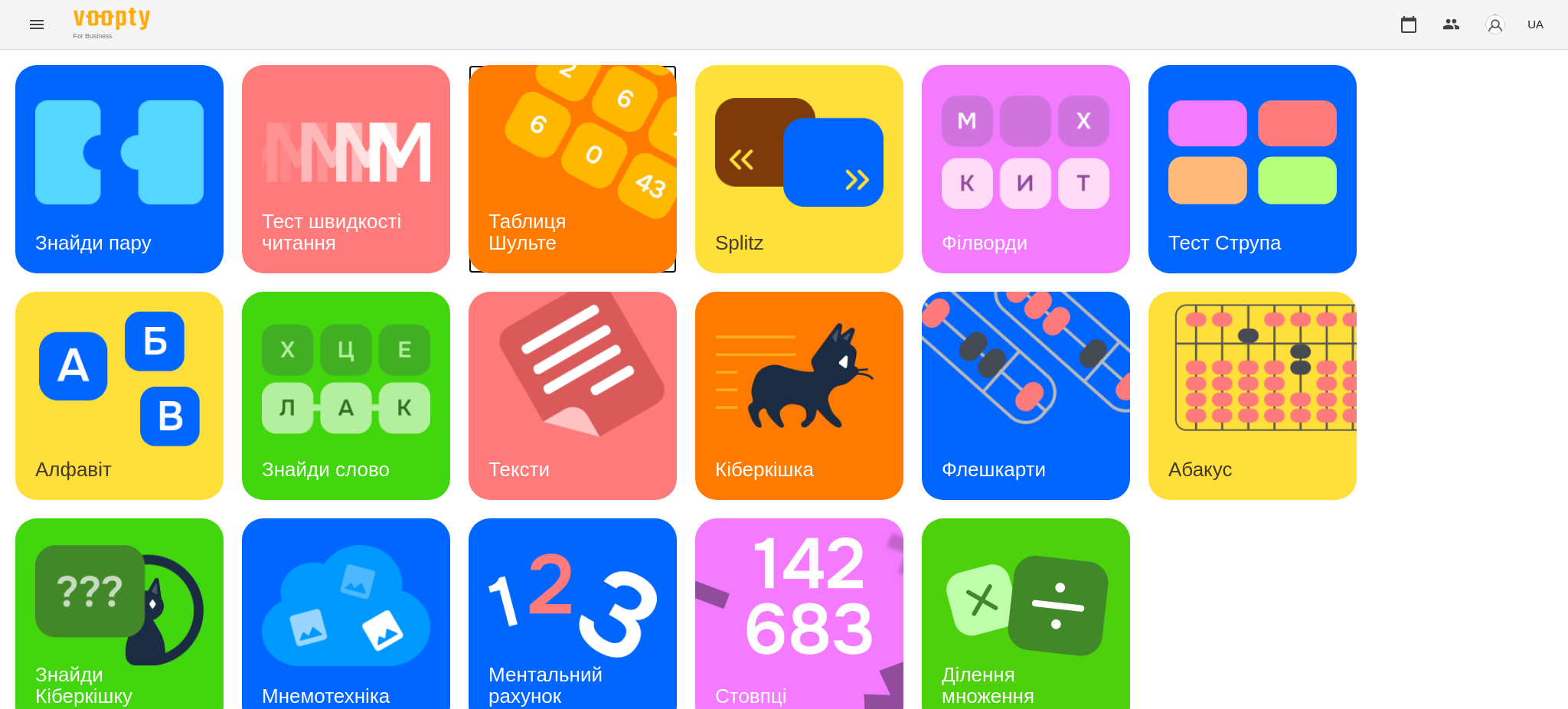 click at bounding box center (582, 169) 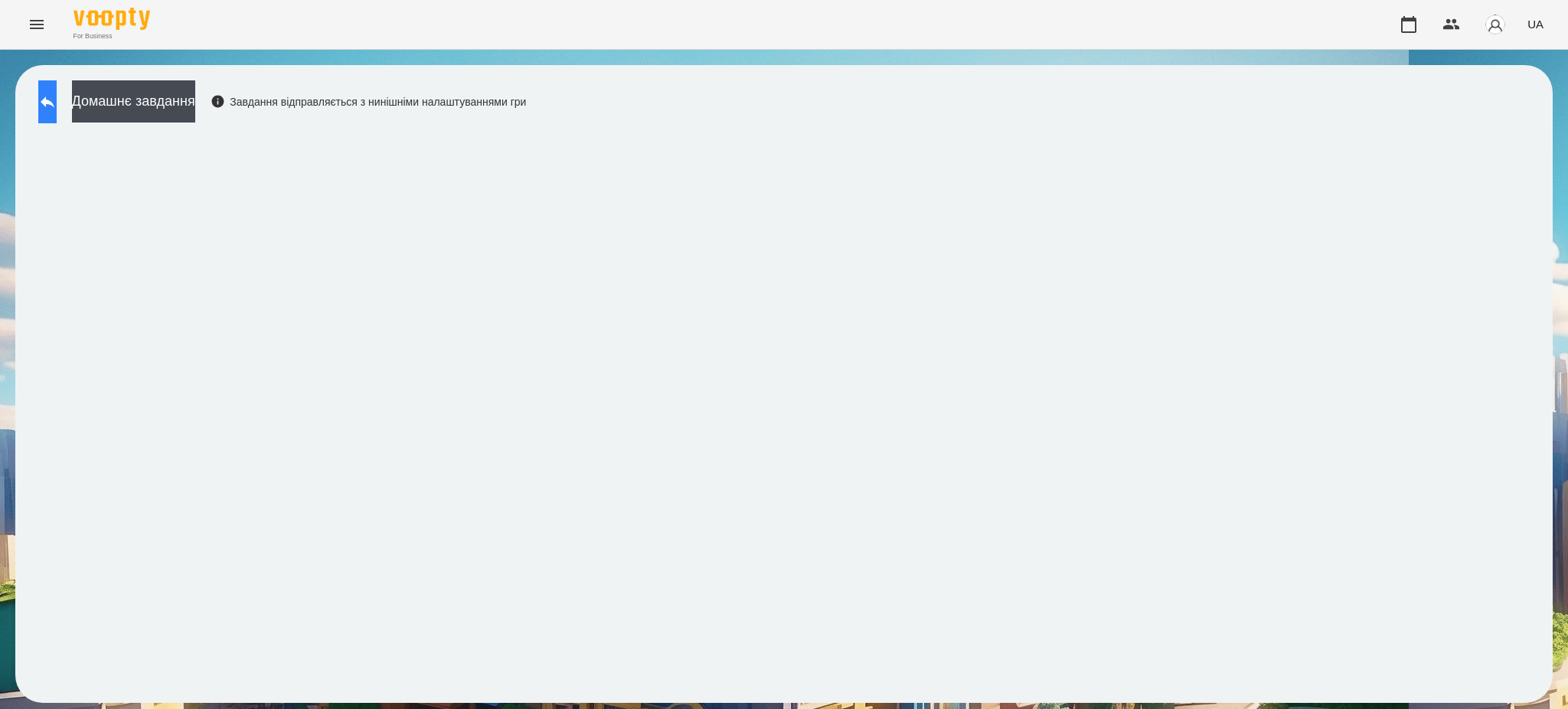 click at bounding box center [47, 102] 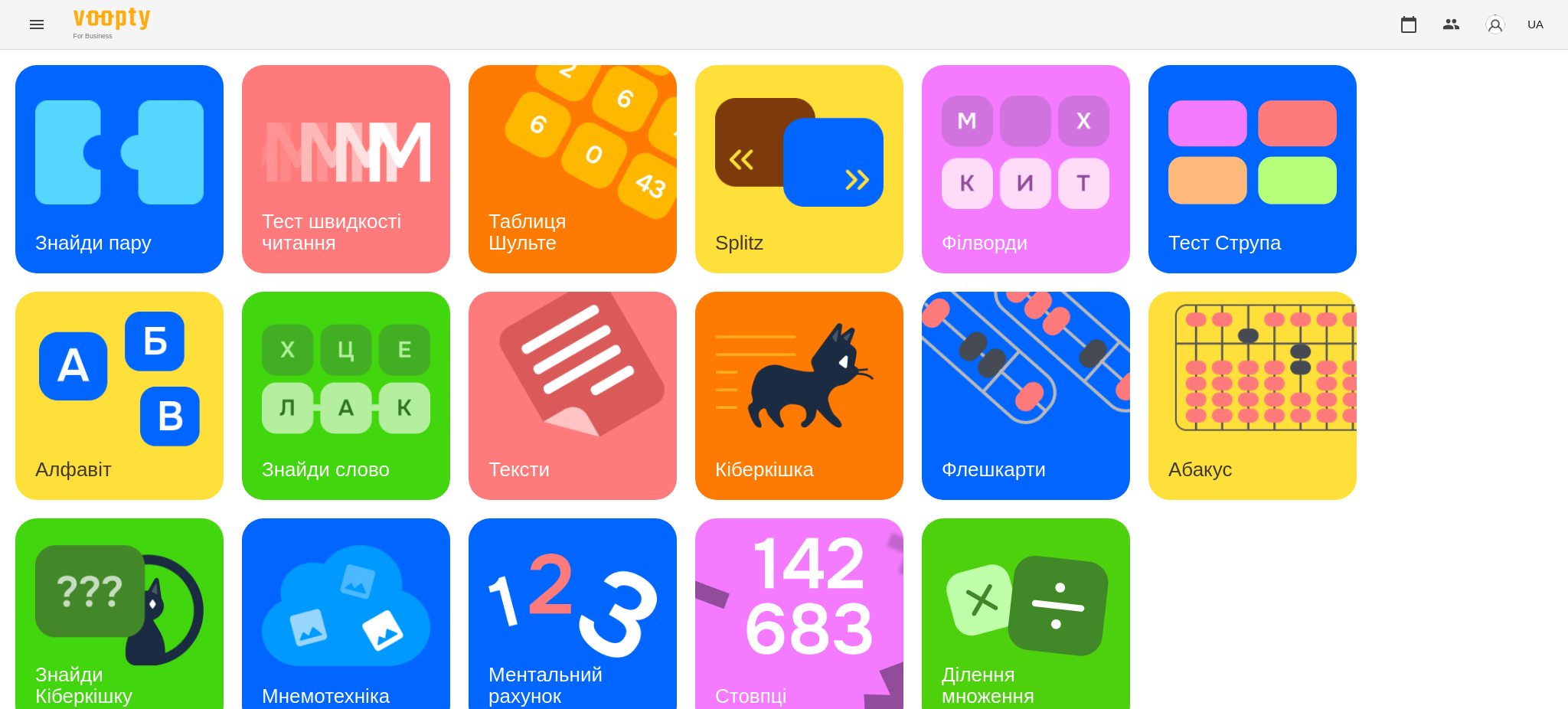 scroll, scrollTop: 31, scrollLeft: 0, axis: vertical 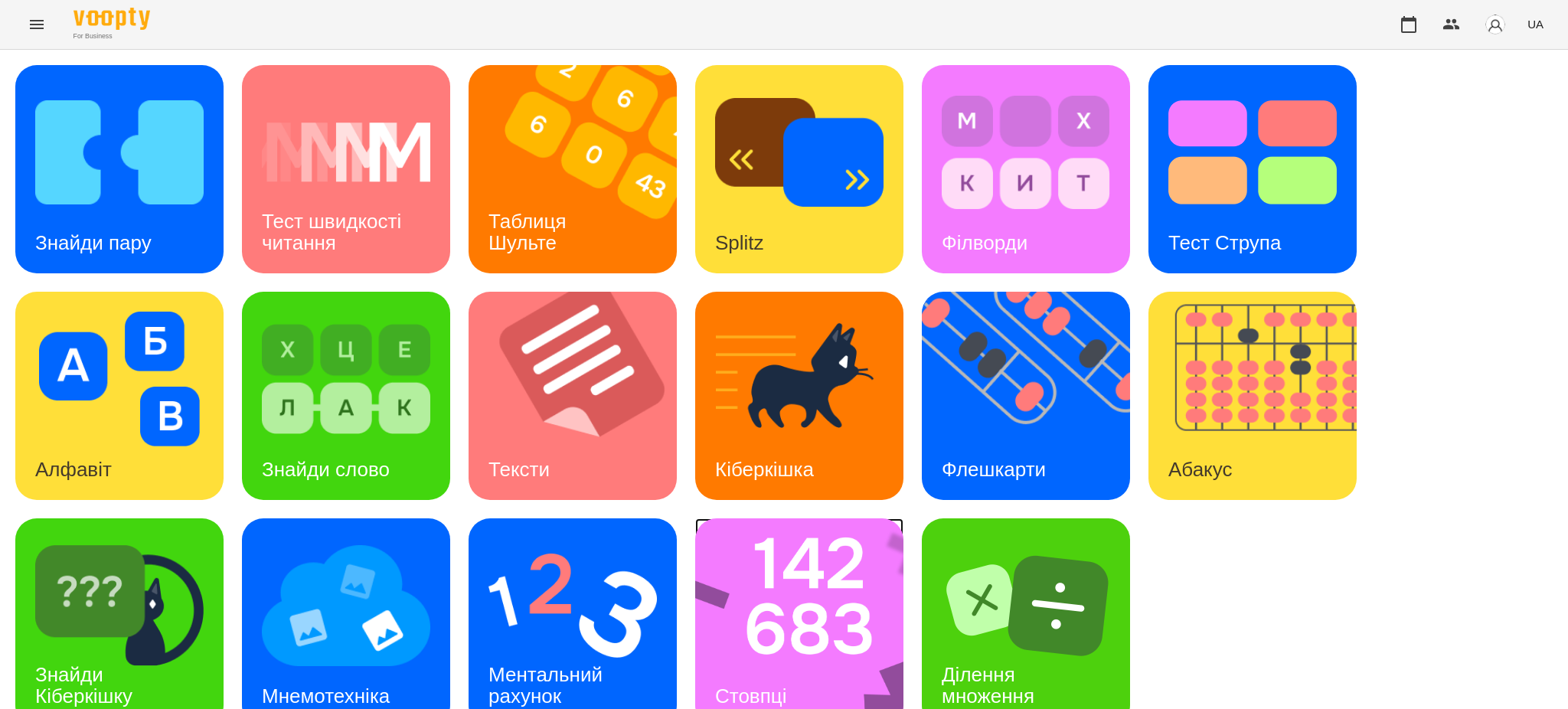 click at bounding box center [809, 622] 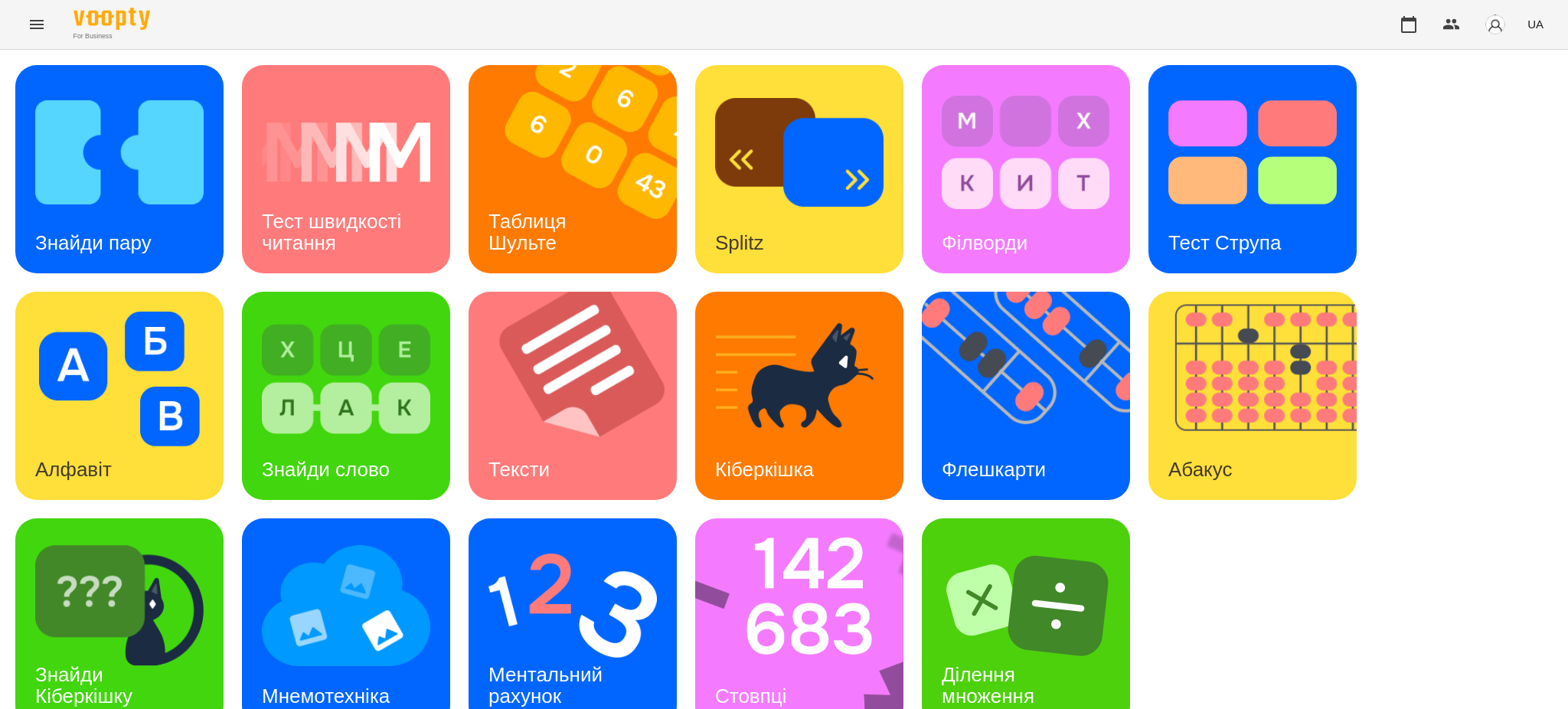scroll, scrollTop: 0, scrollLeft: 0, axis: both 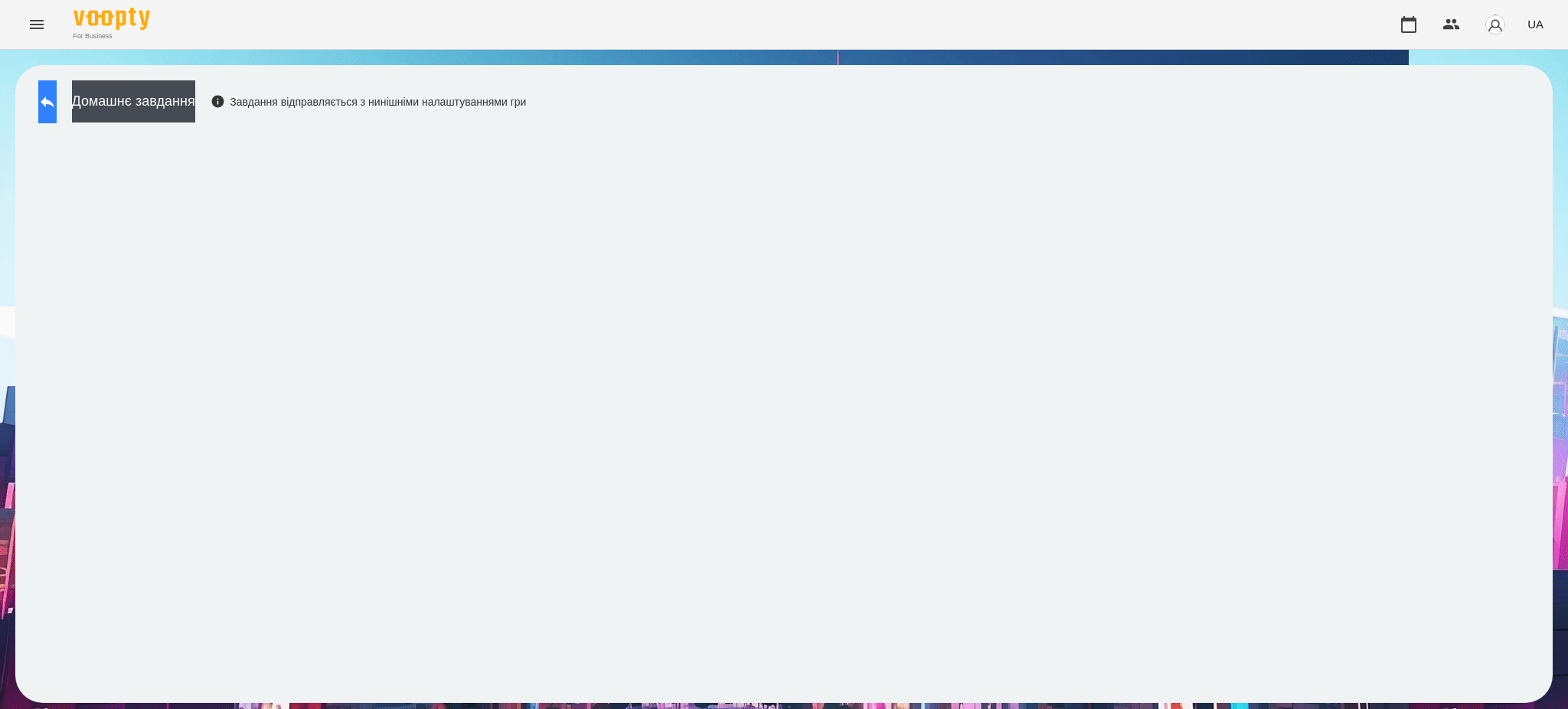click at bounding box center (47, 102) 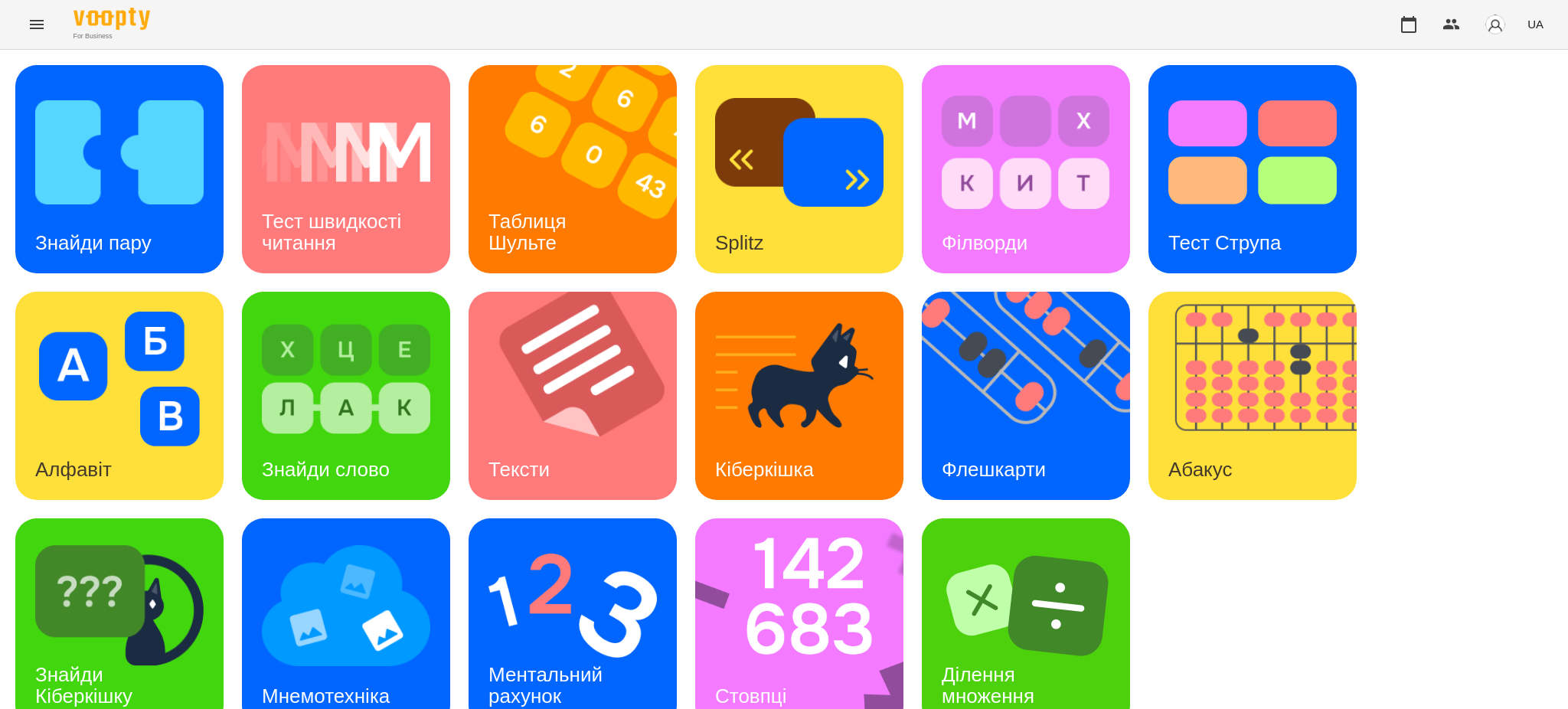scroll, scrollTop: 31, scrollLeft: 0, axis: vertical 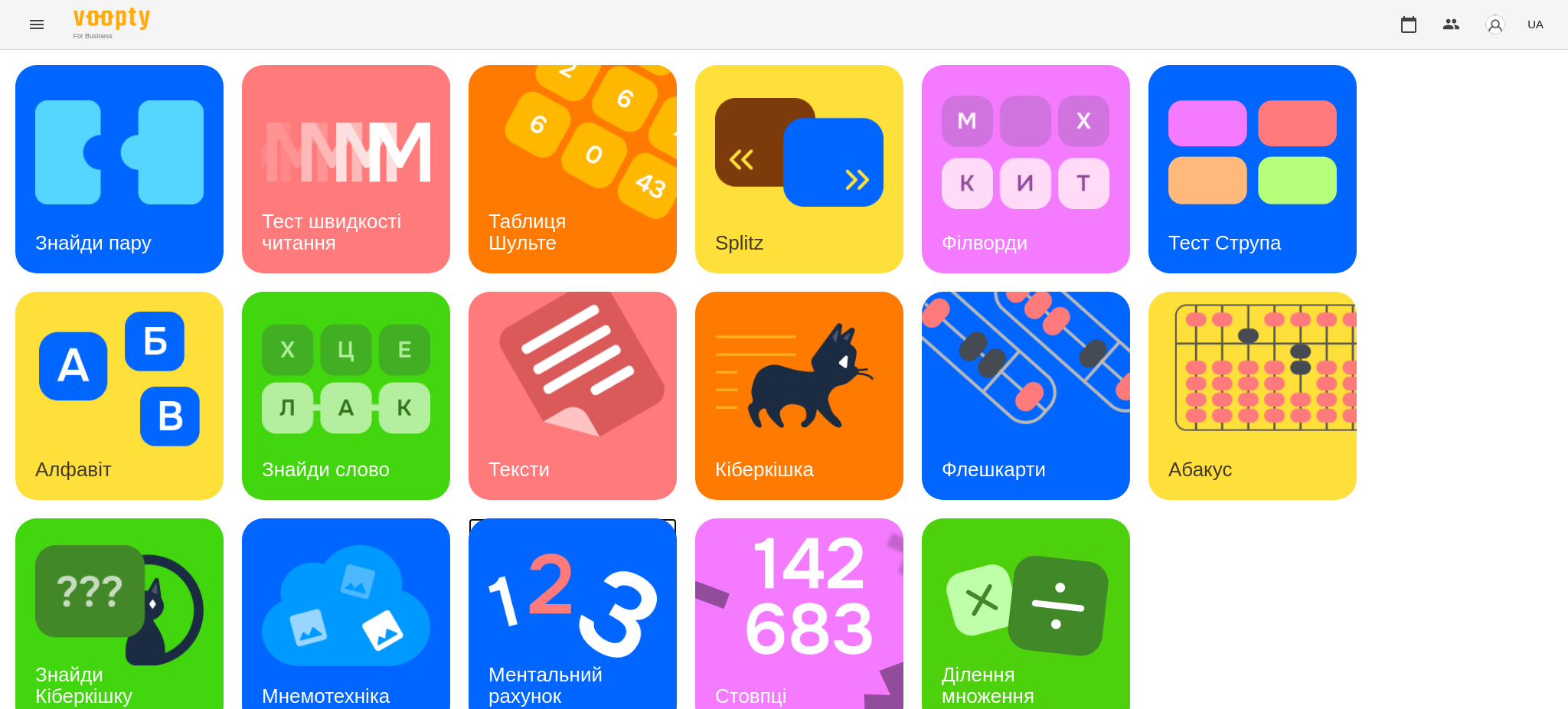 click on "Ментальний
рахунок" at bounding box center (548, 685) 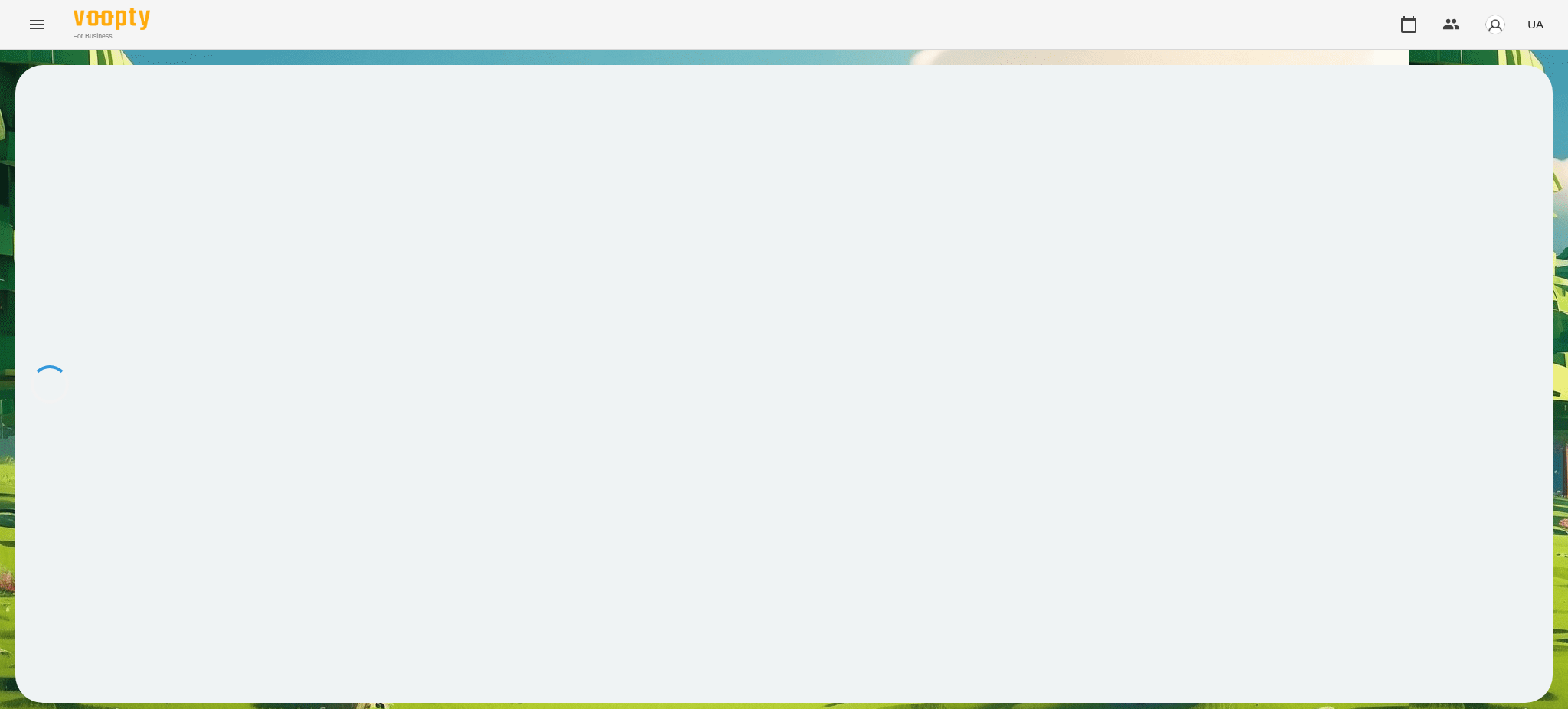 scroll, scrollTop: 0, scrollLeft: 0, axis: both 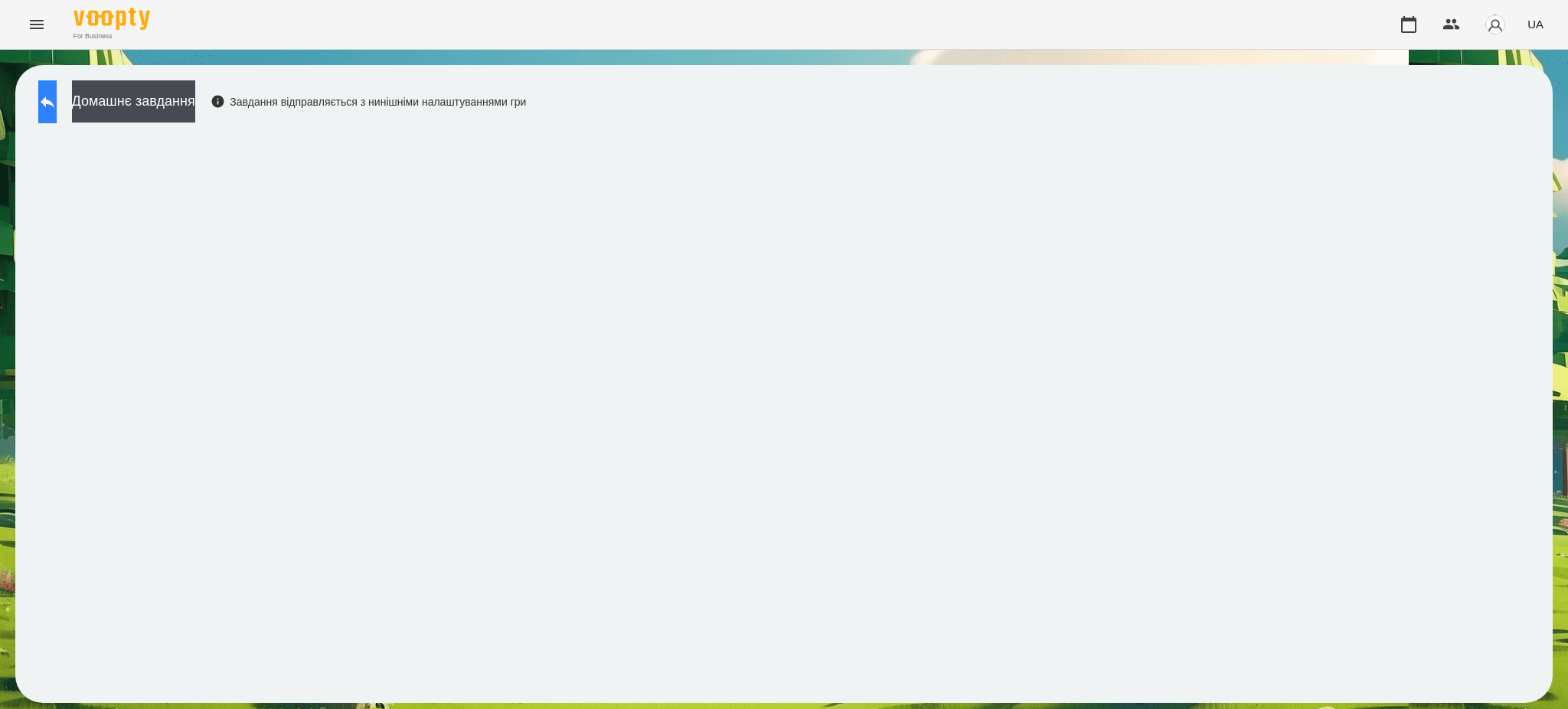 click 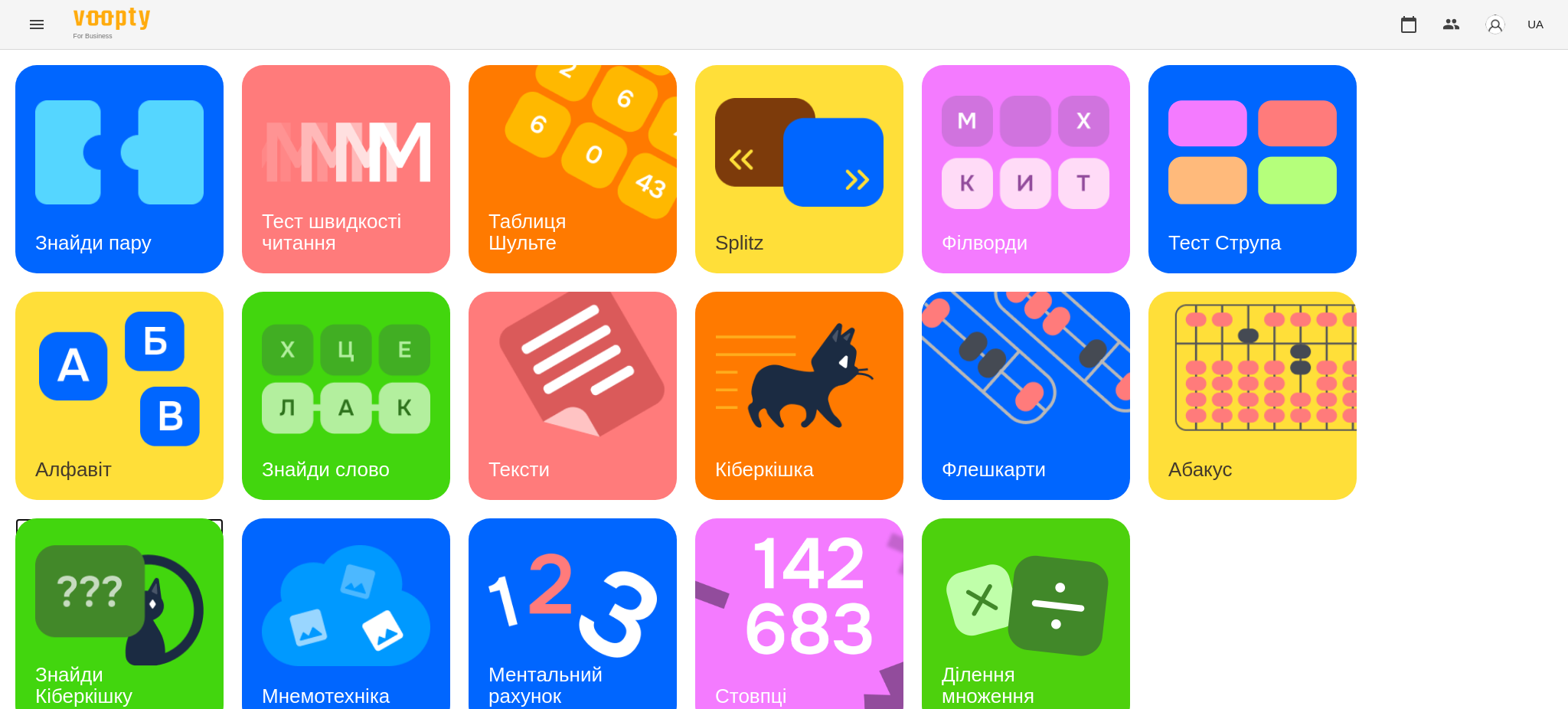 click at bounding box center (119, 606) 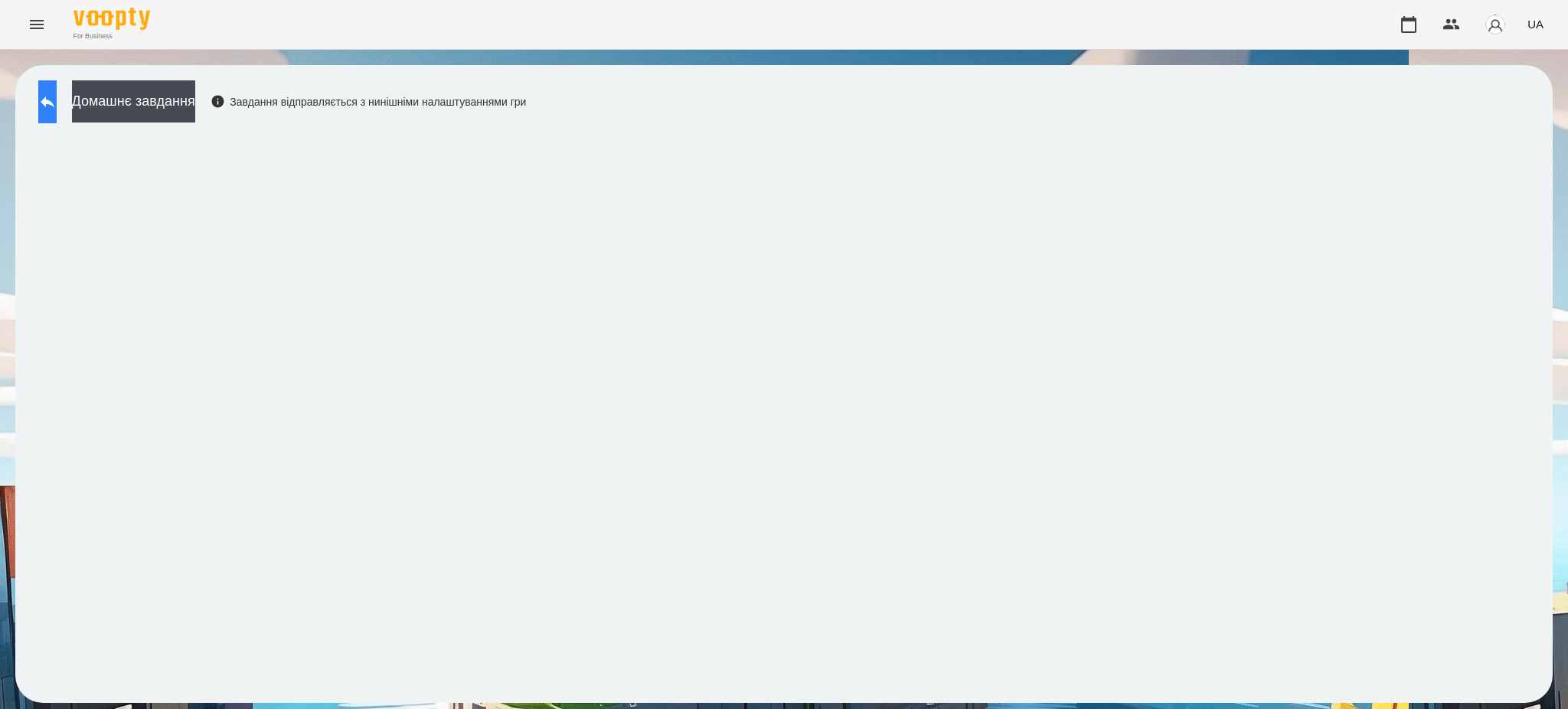 click at bounding box center (47, 102) 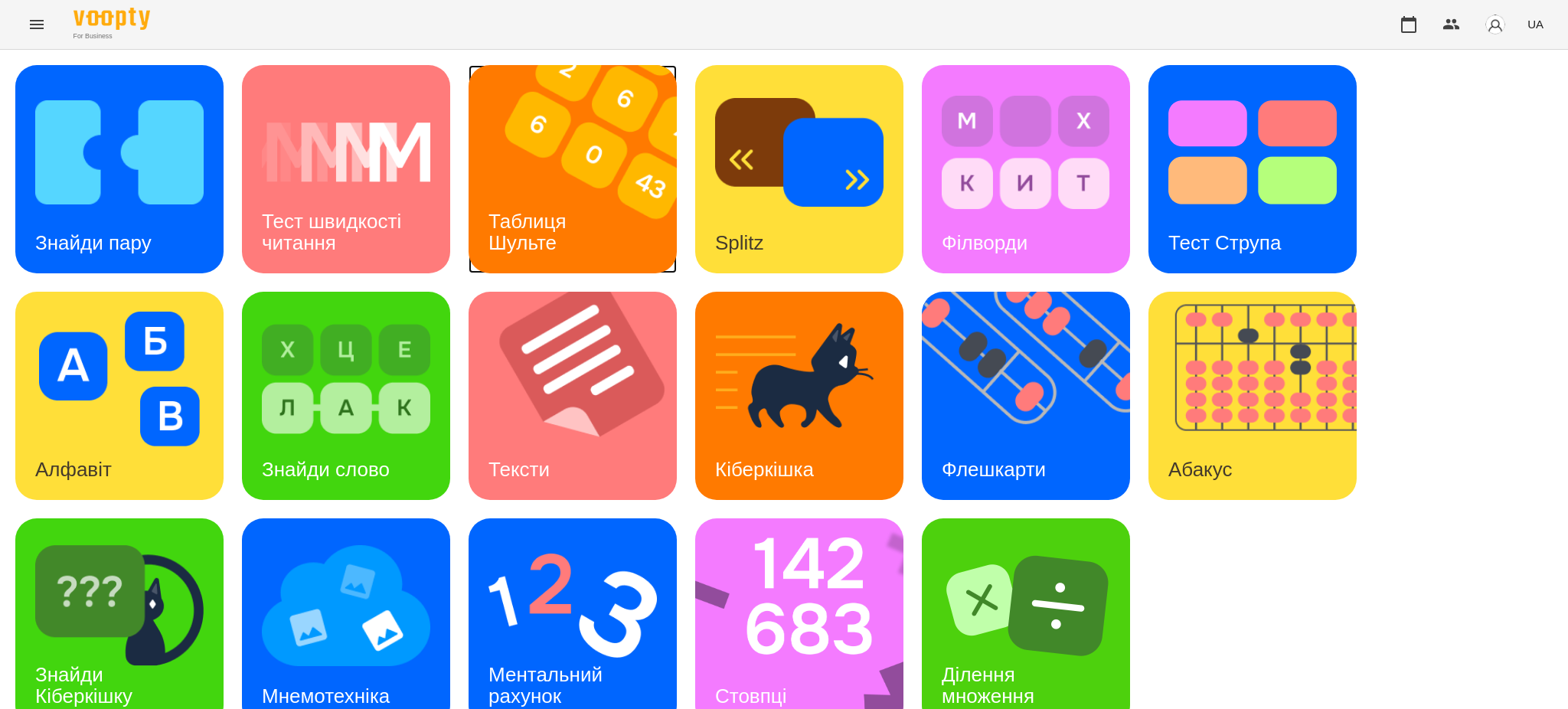 click on "Таблиця
Шульте" at bounding box center (530, 232) 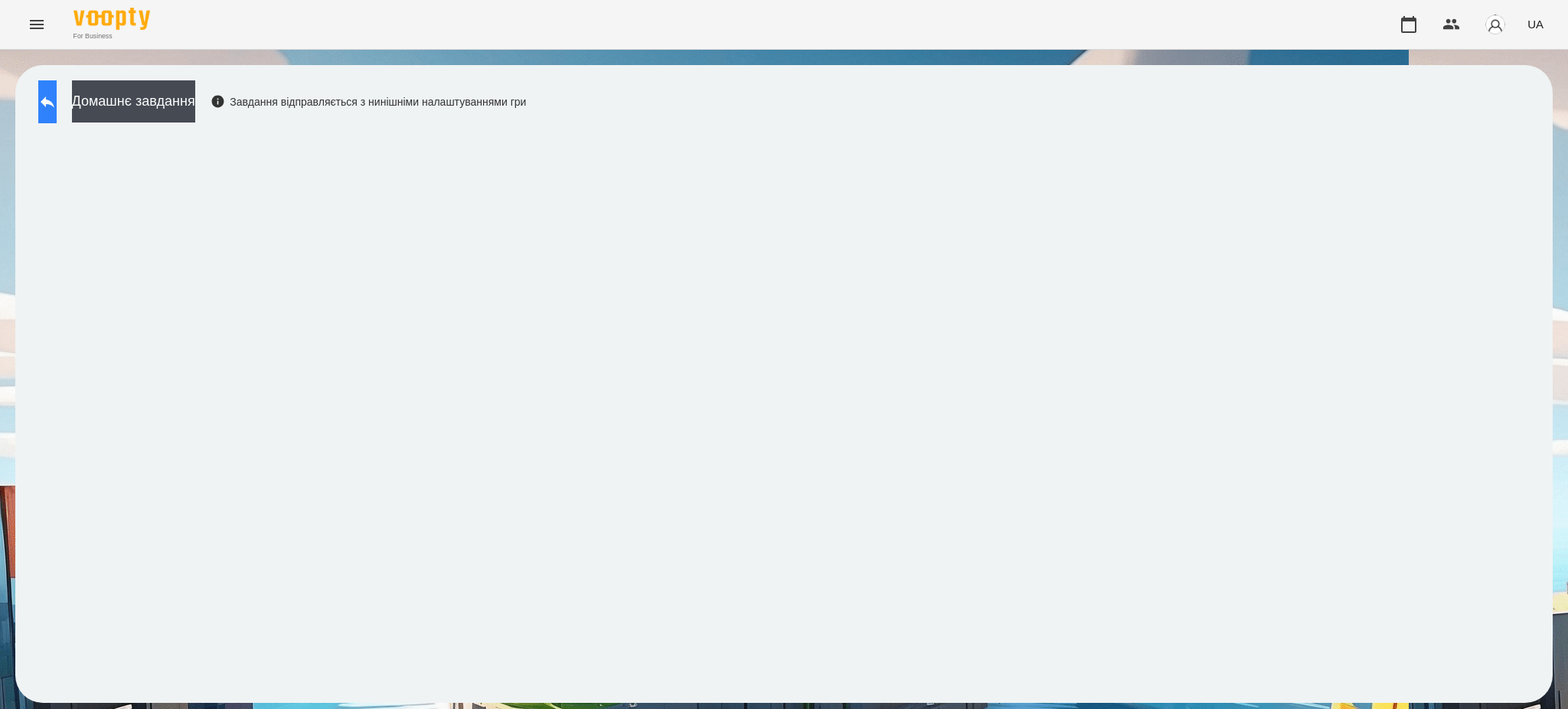 click at bounding box center (47, 102) 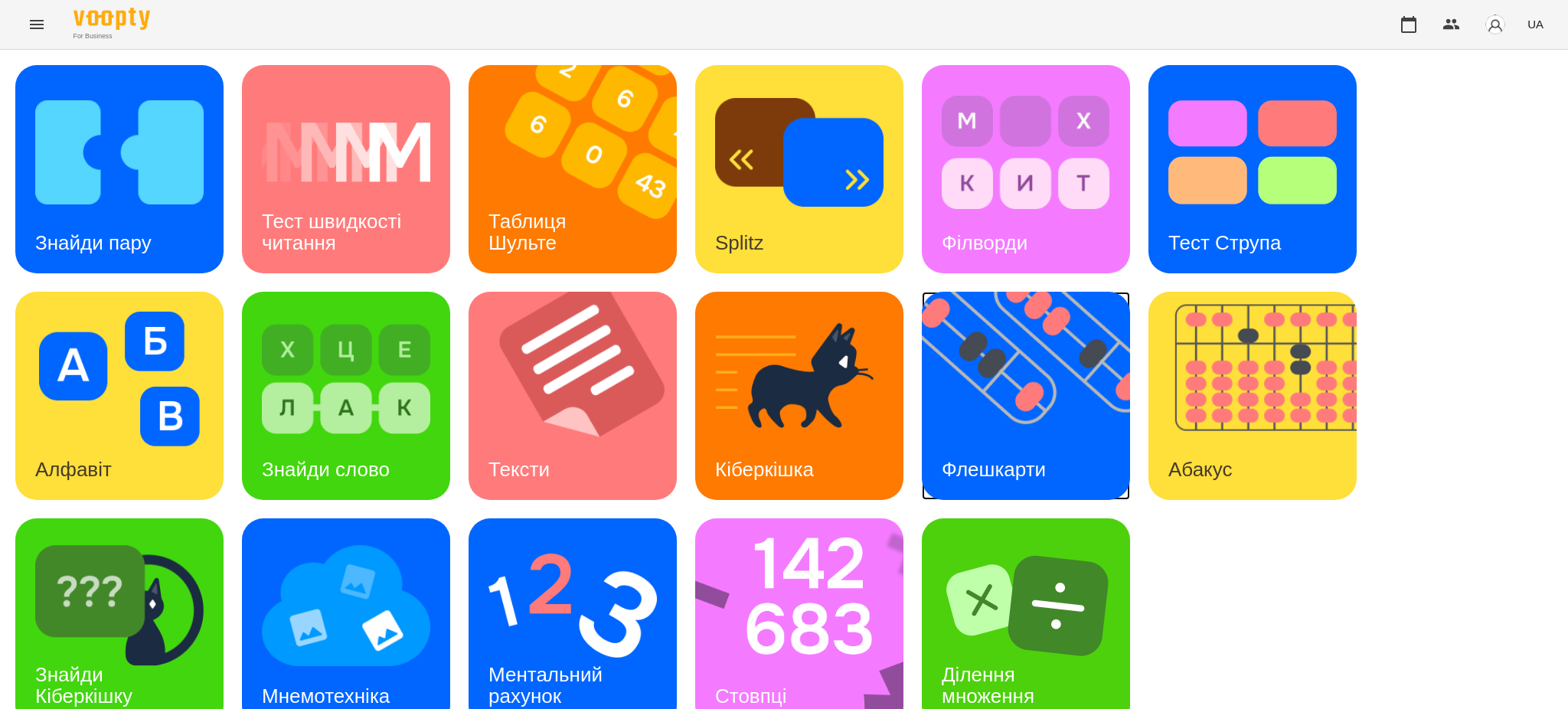 click on "Флешкарти" at bounding box center [994, 469] 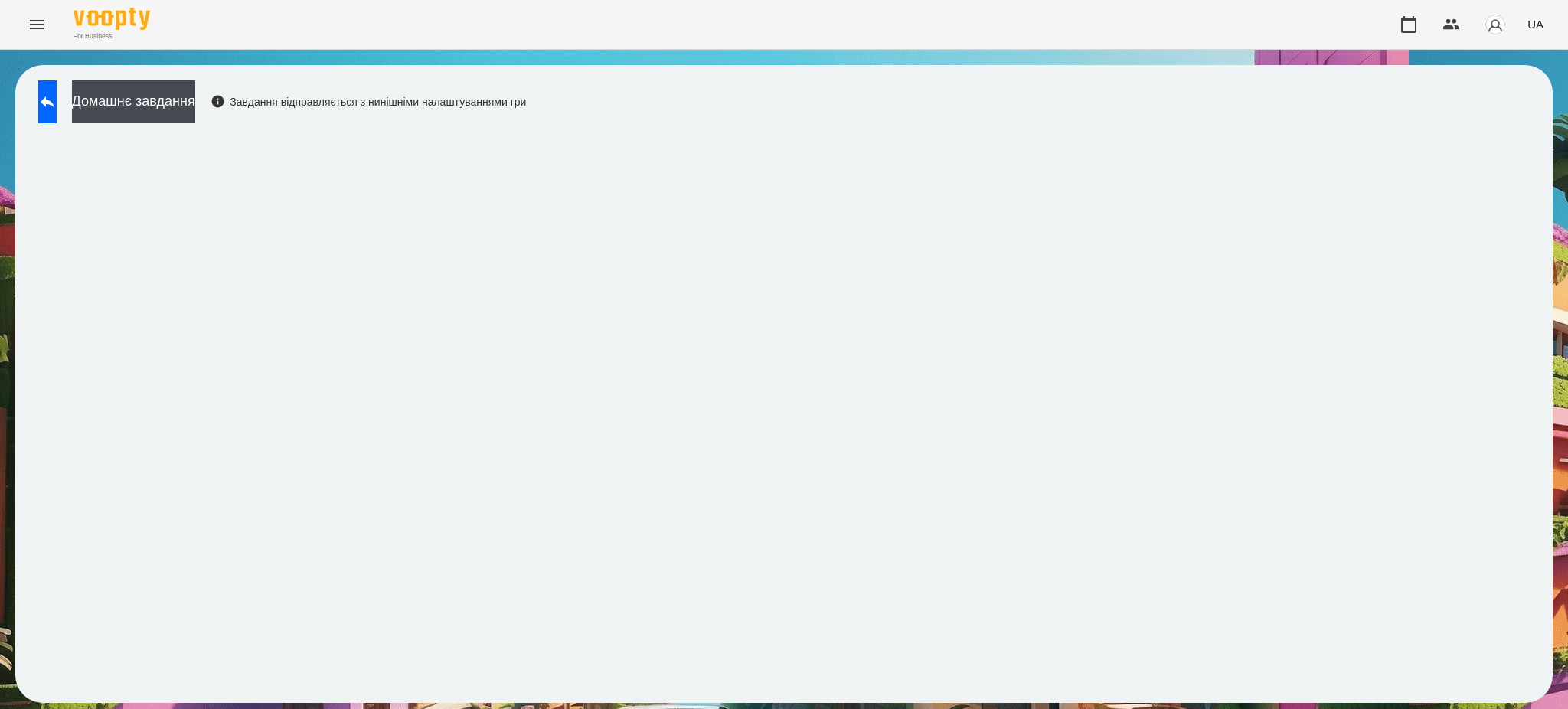 click on "For Business UA" at bounding box center (784, 25) 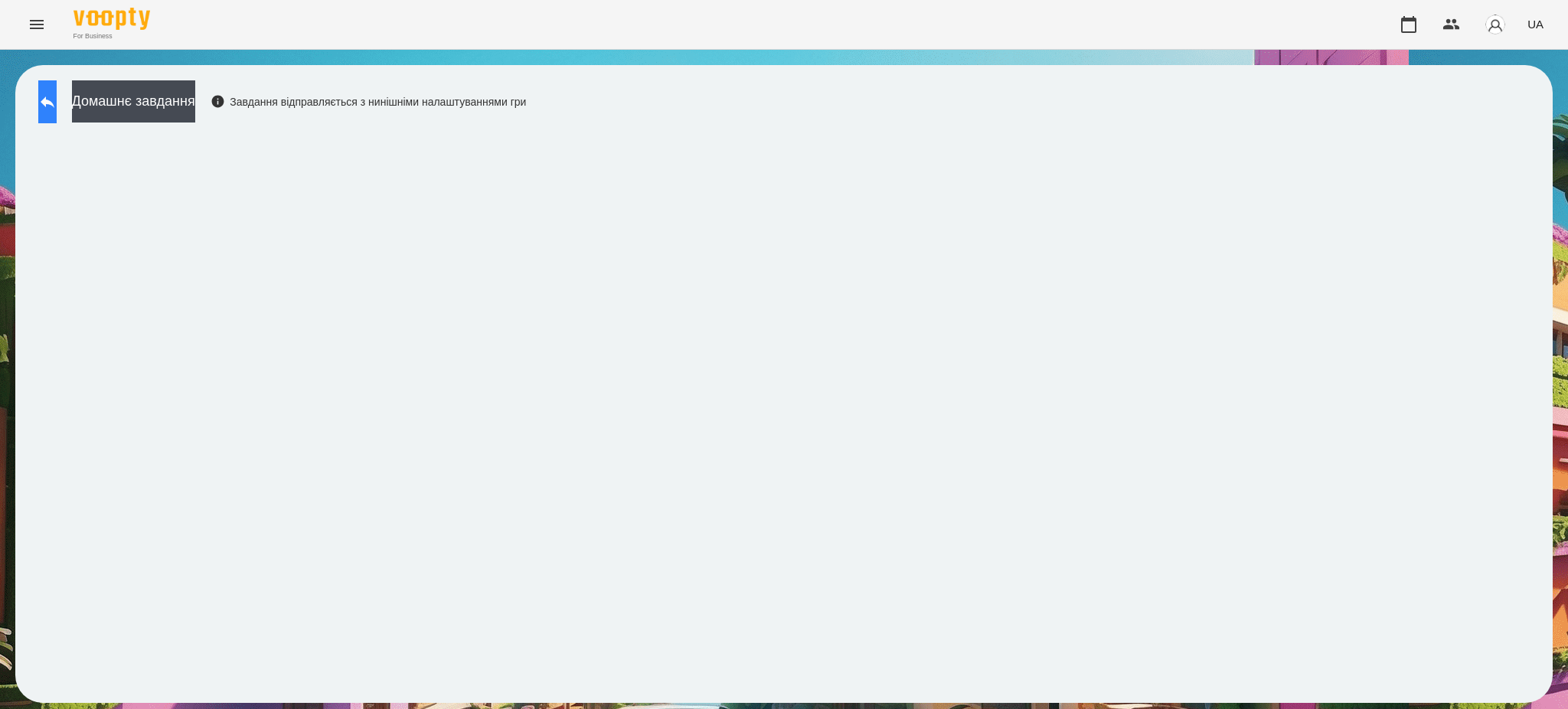 click at bounding box center (47, 102) 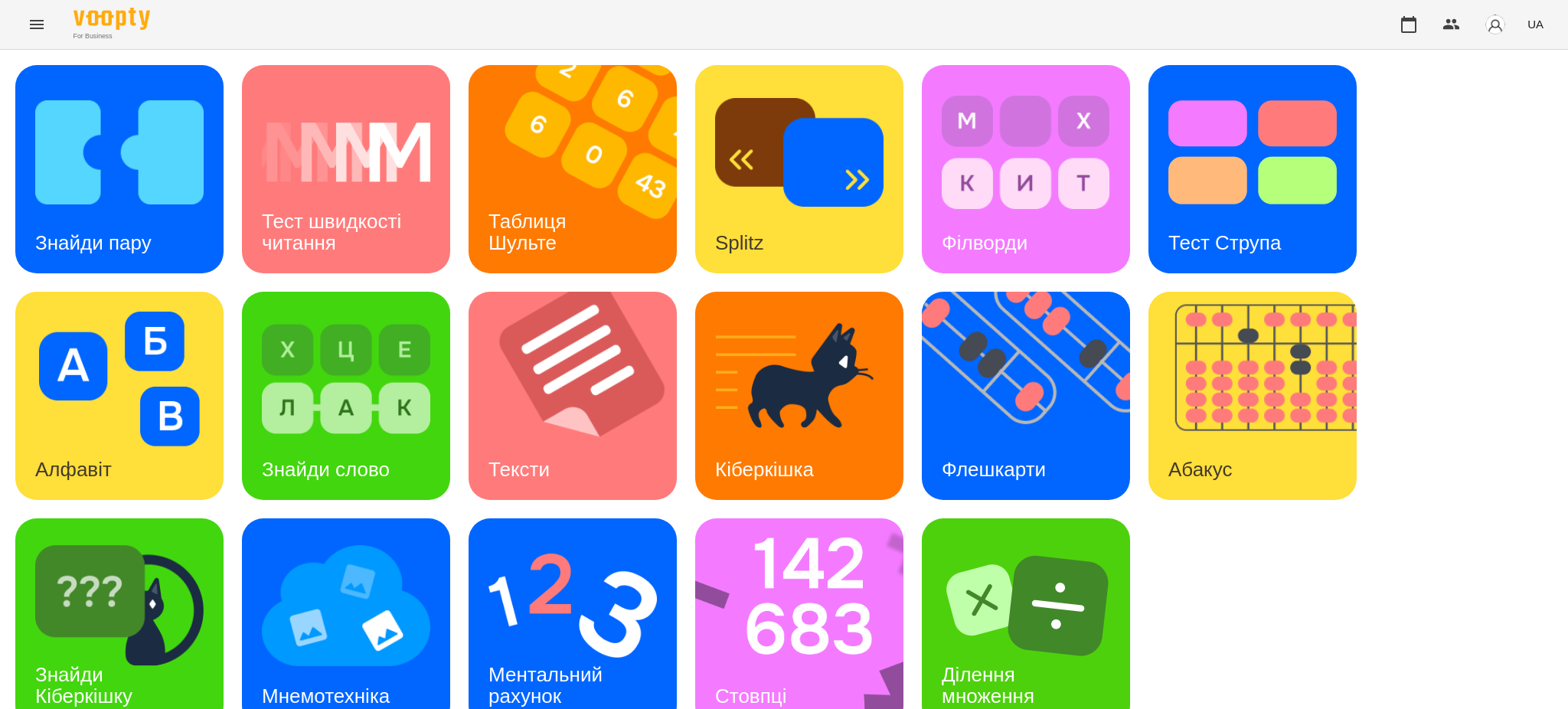 scroll, scrollTop: 31, scrollLeft: 0, axis: vertical 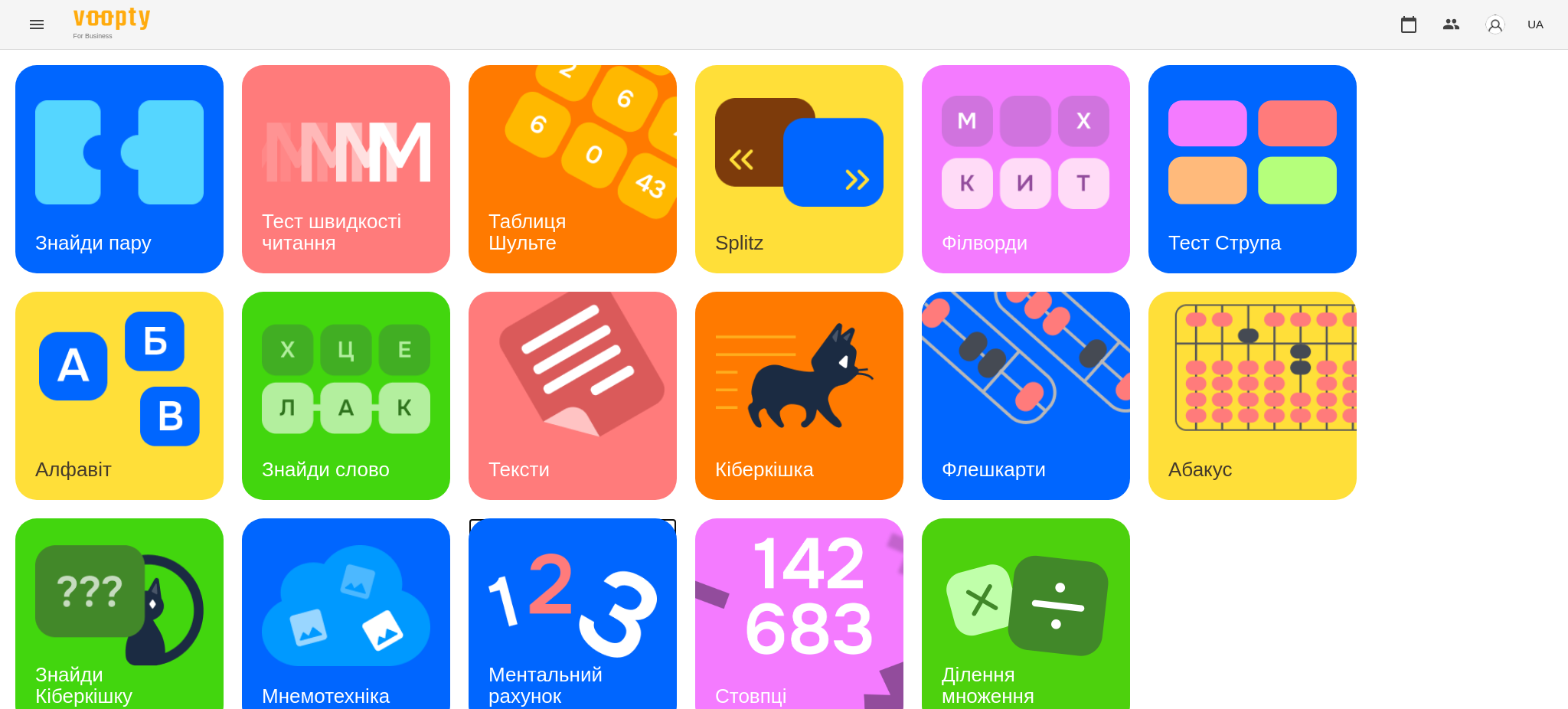 click at bounding box center [573, 606] 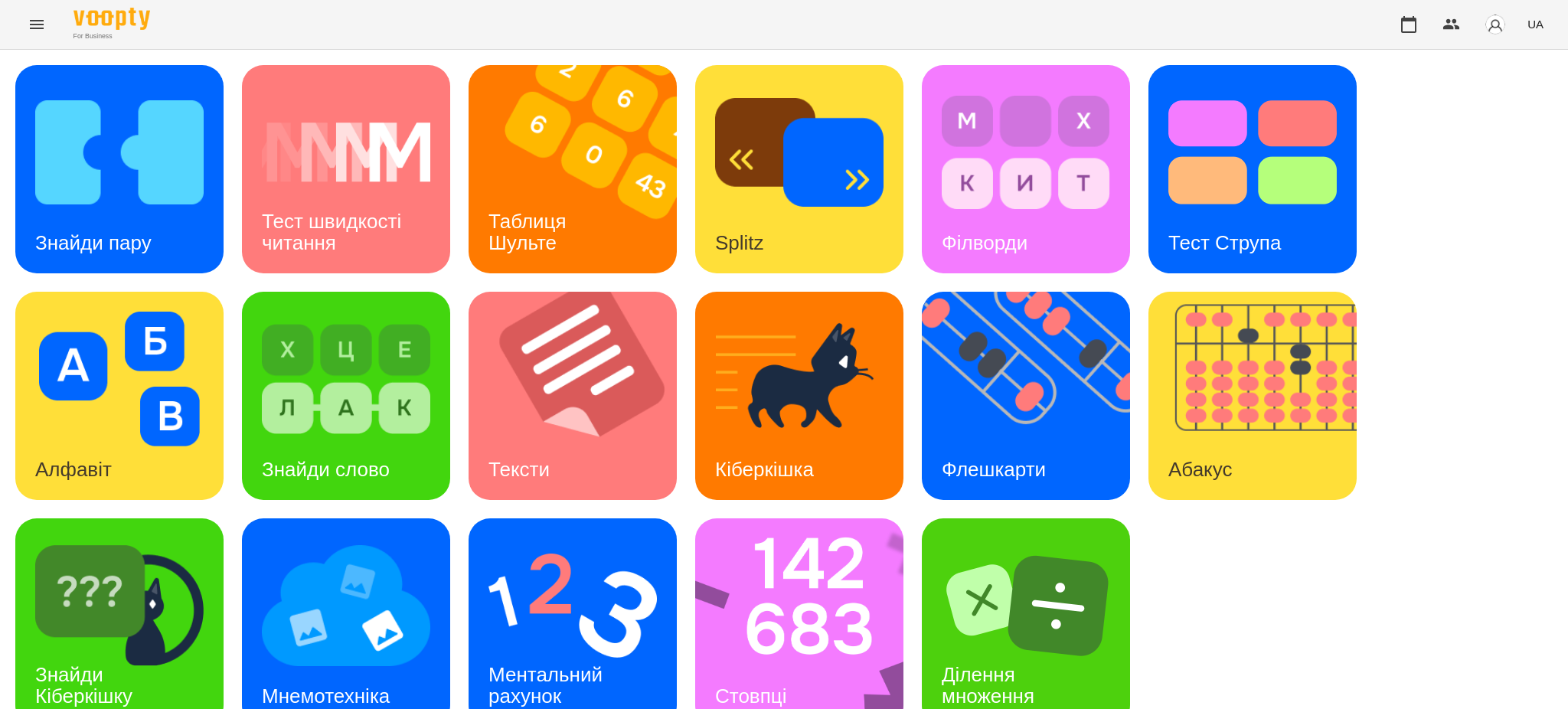 scroll, scrollTop: 0, scrollLeft: 0, axis: both 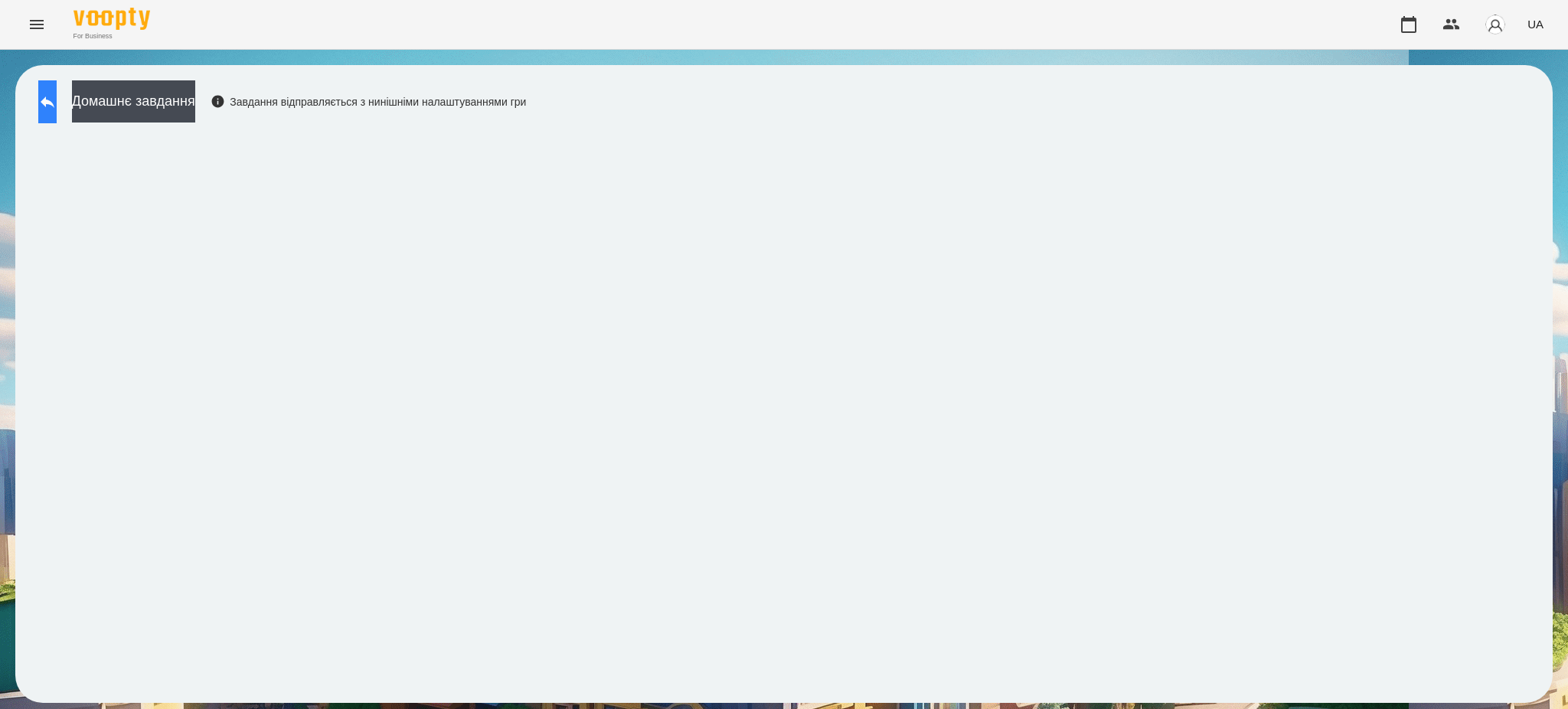 click 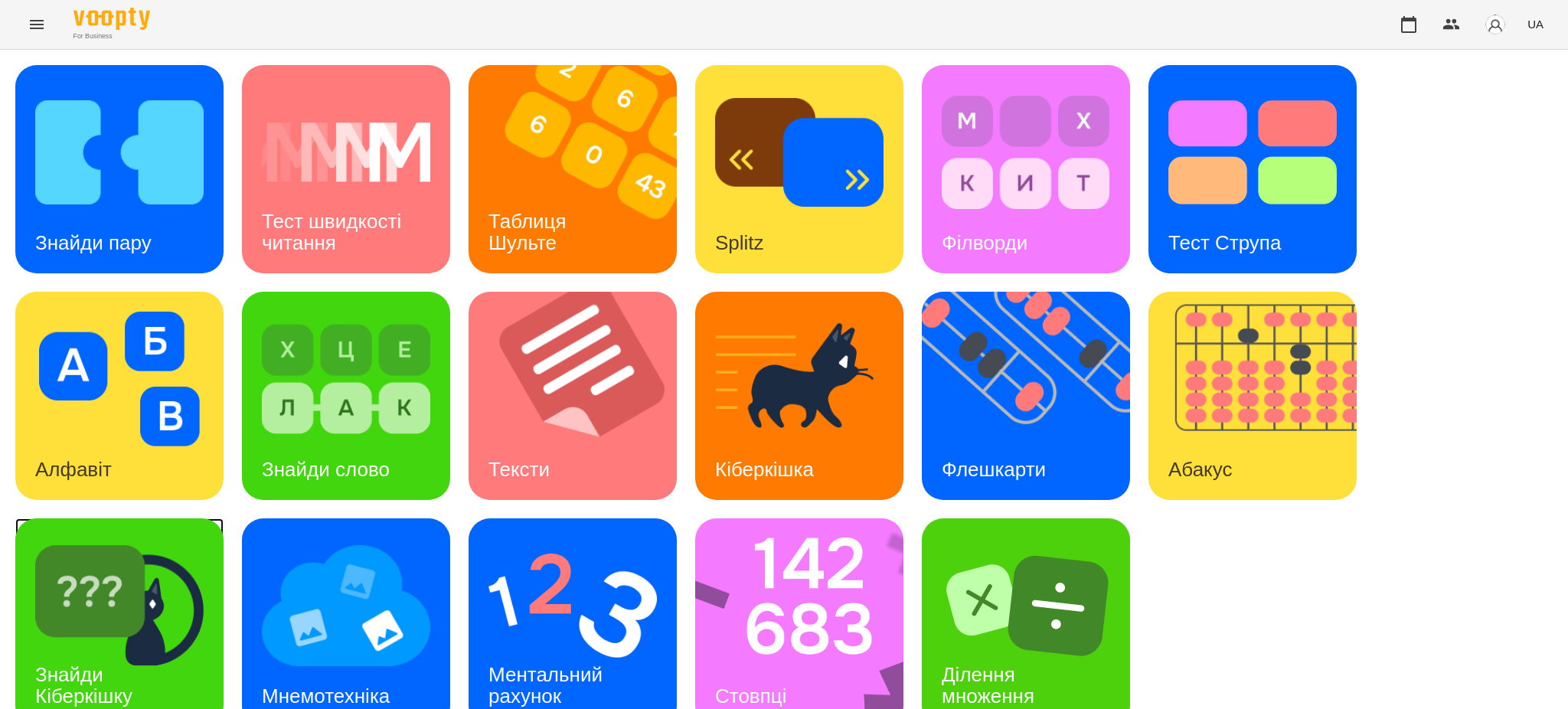 click at bounding box center [119, 606] 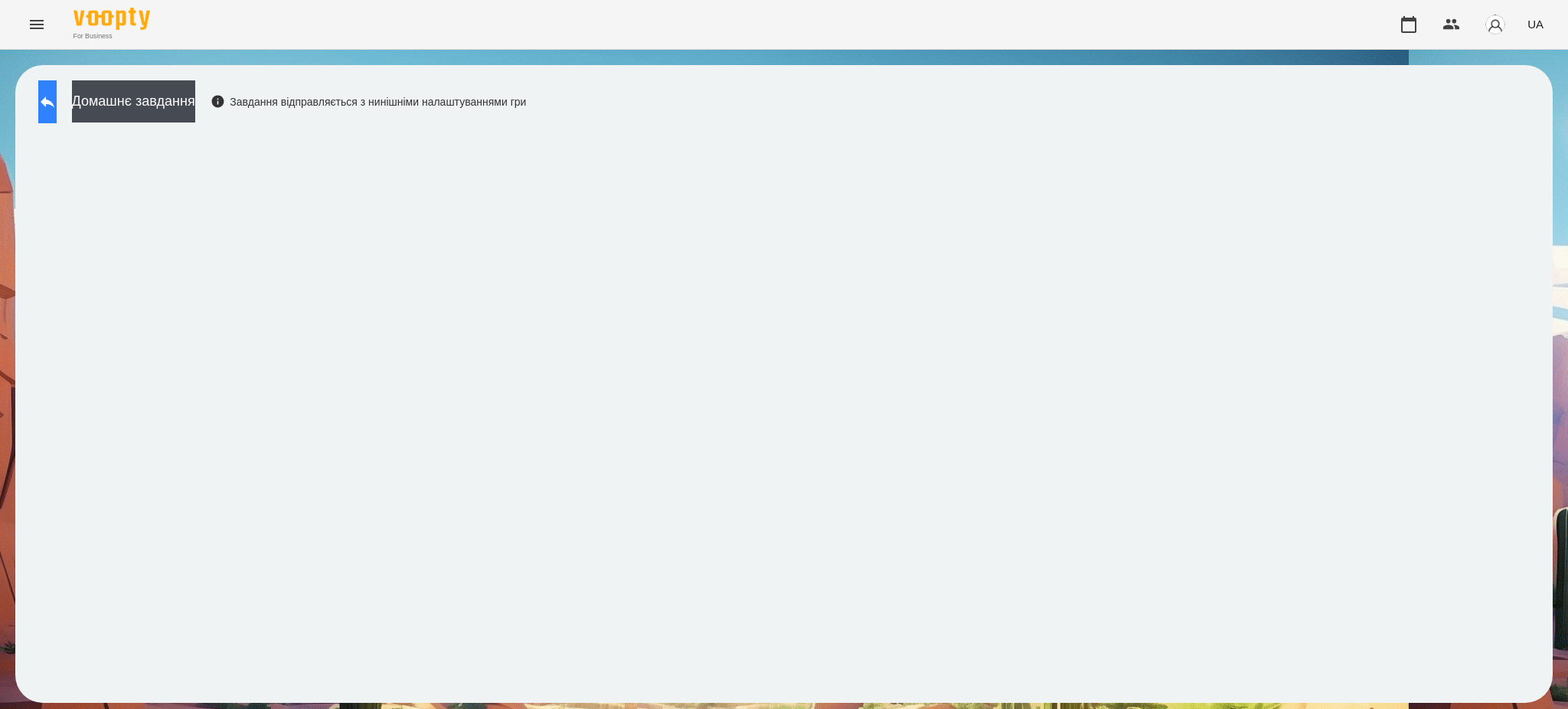 click 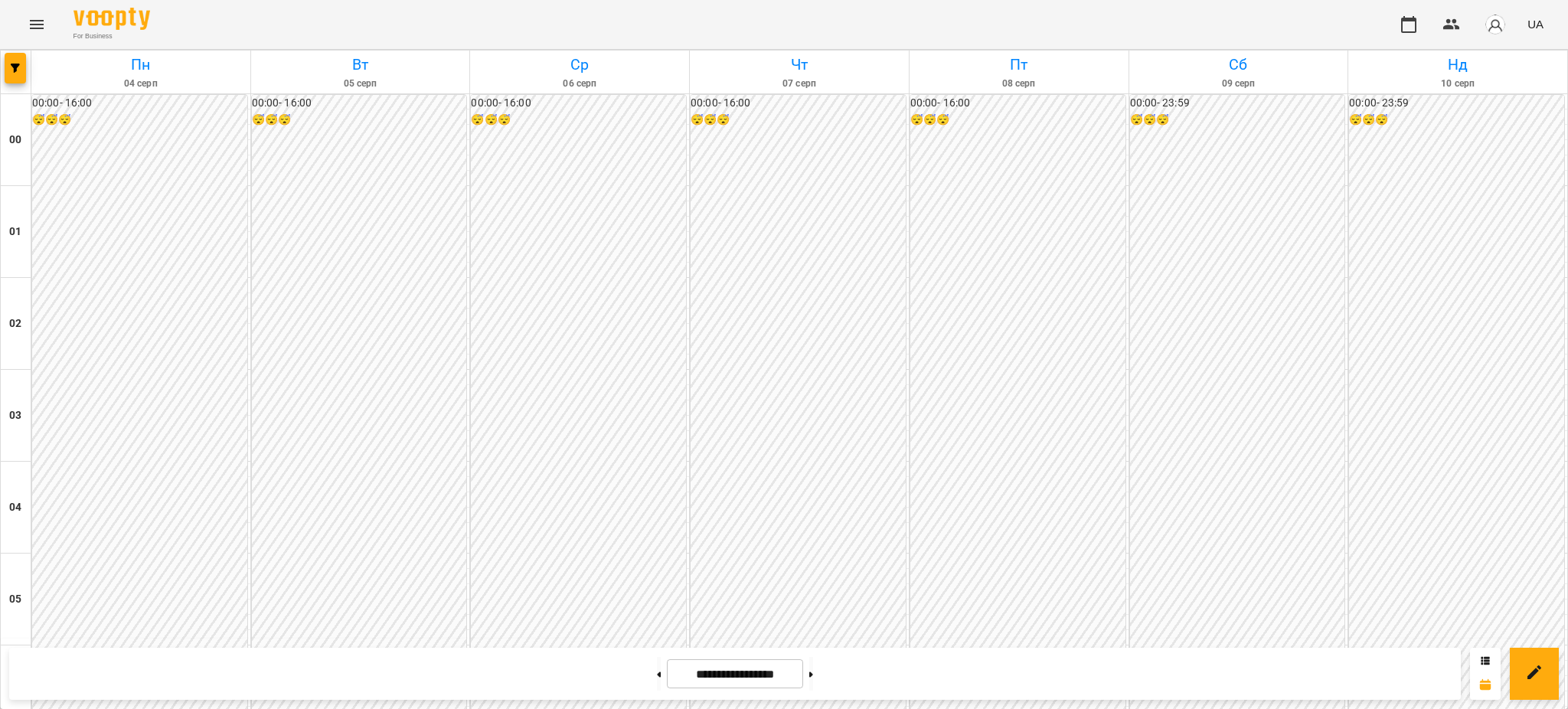 scroll, scrollTop: 0, scrollLeft: 0, axis: both 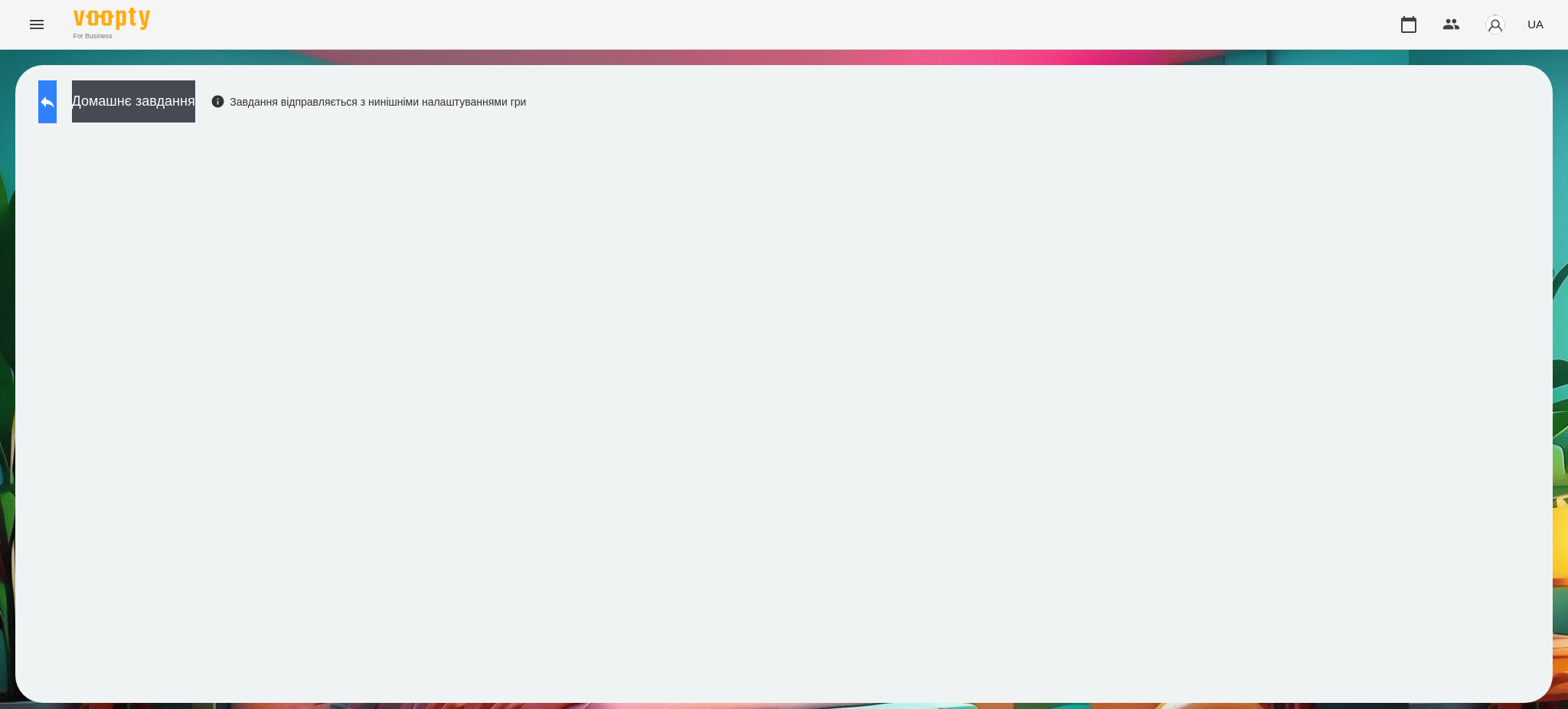 click at bounding box center (47, 102) 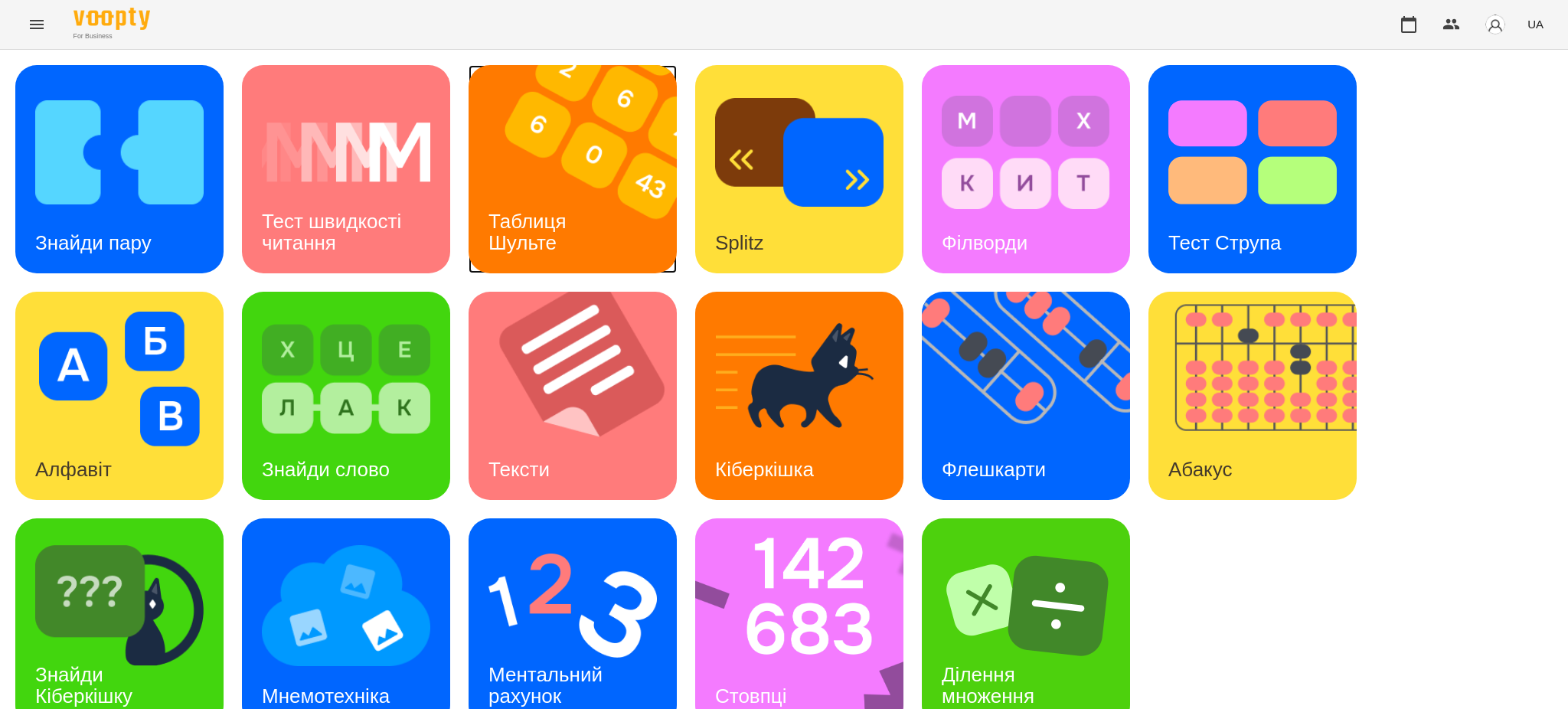 click on "Таблиця
Шульте" at bounding box center [530, 232] 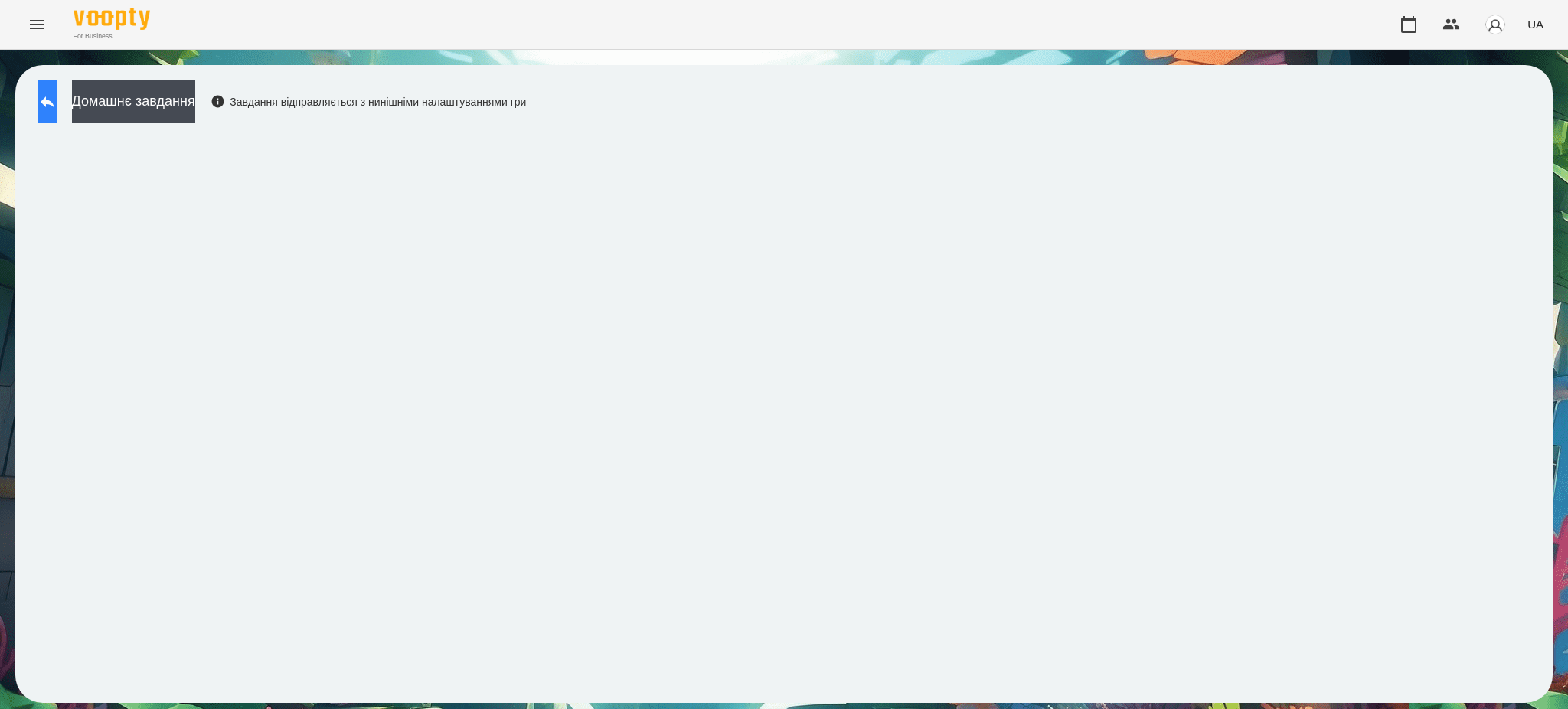 click 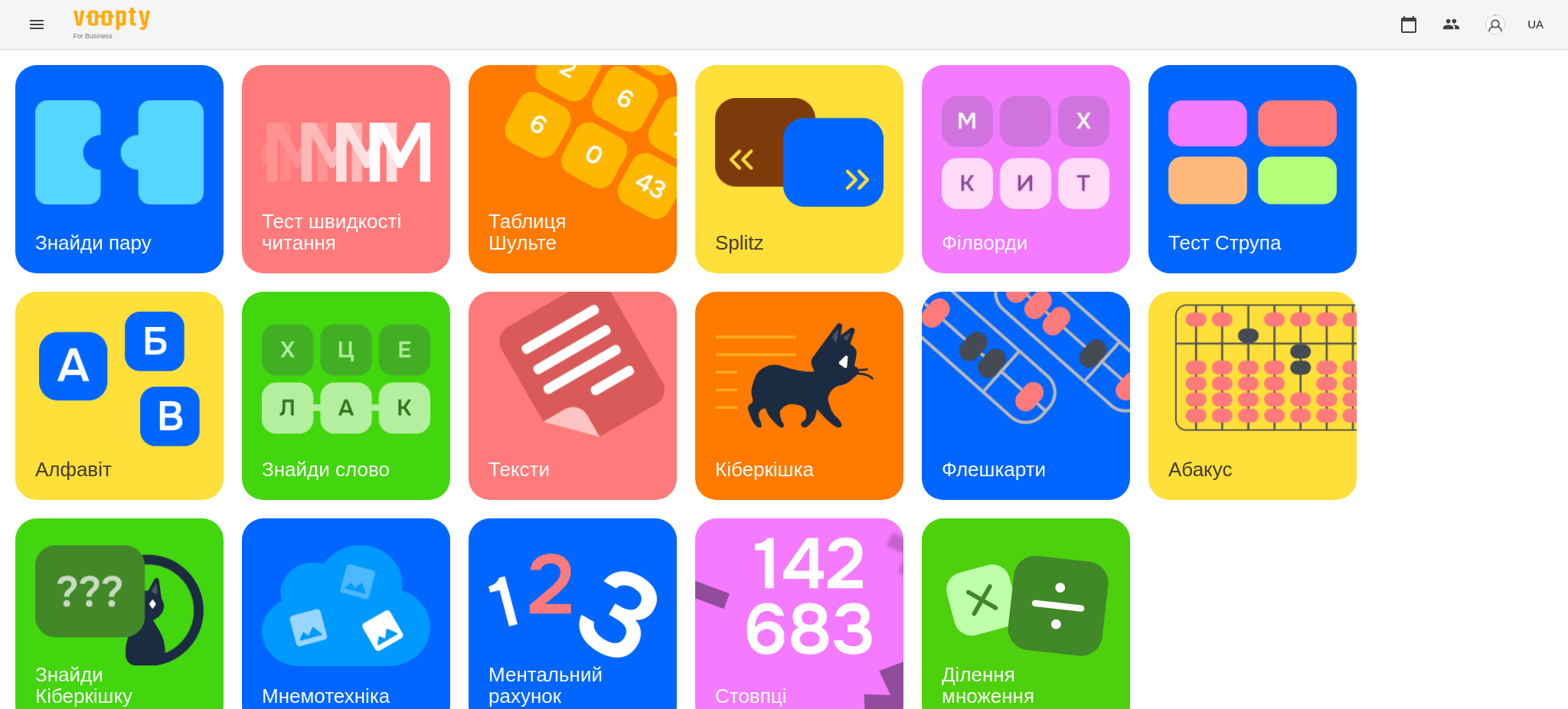 scroll, scrollTop: 31, scrollLeft: 0, axis: vertical 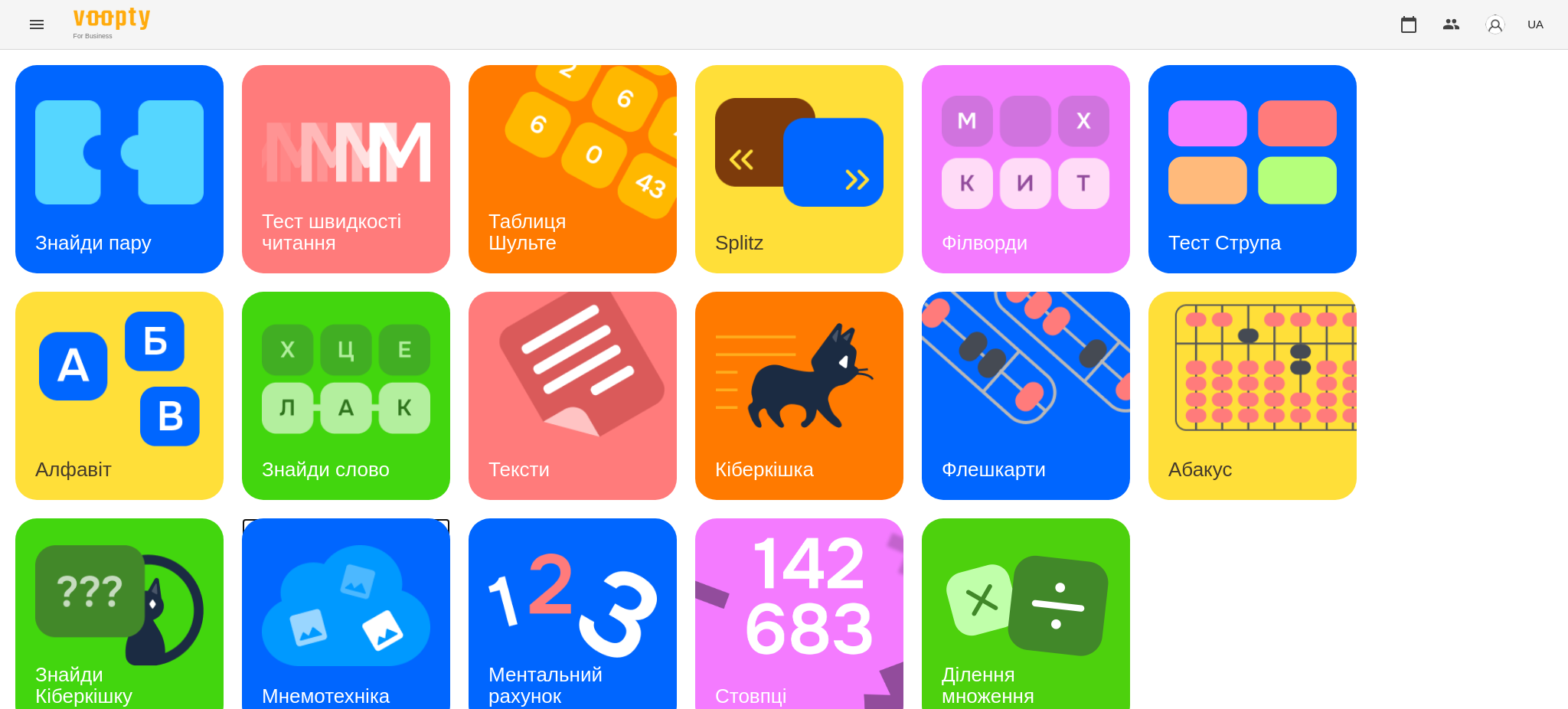 click at bounding box center [346, 606] 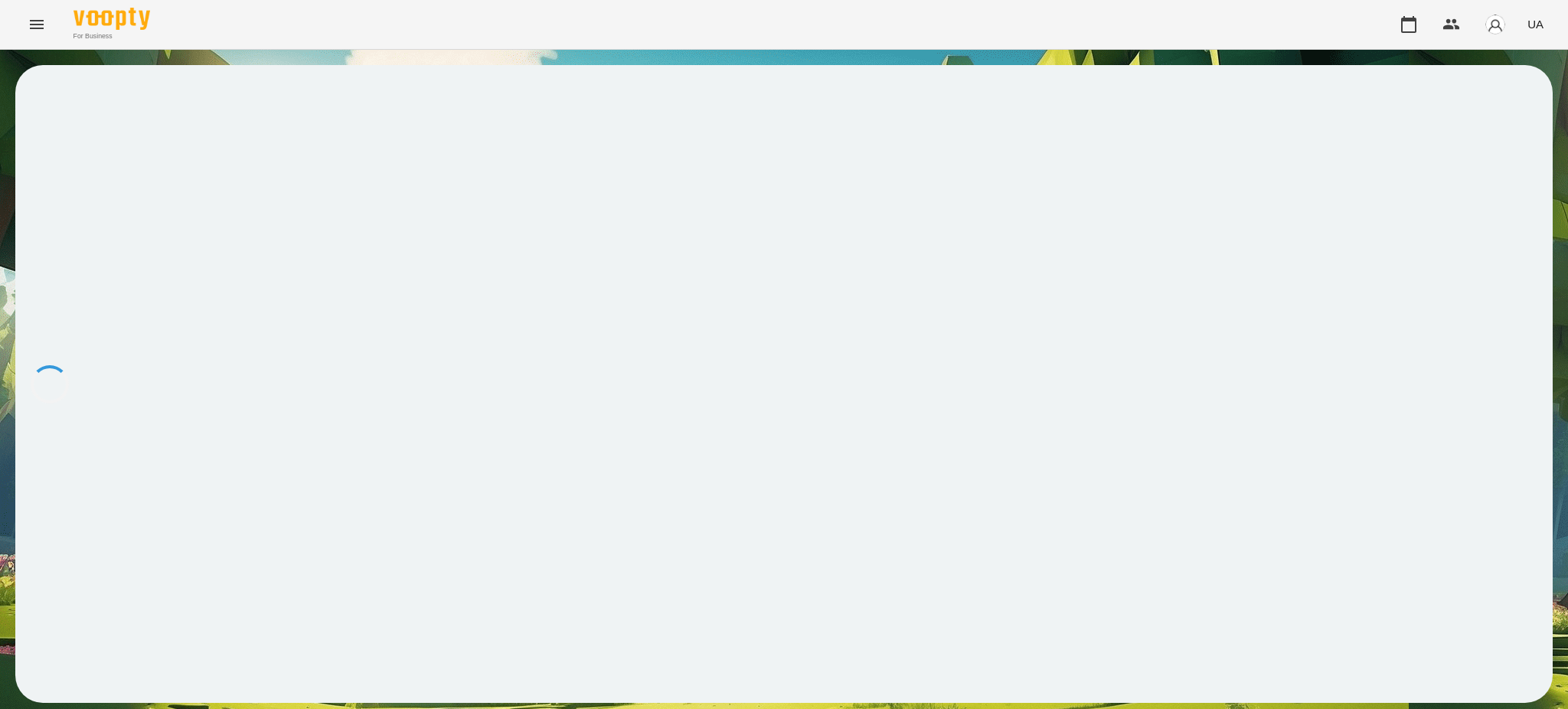 scroll, scrollTop: 0, scrollLeft: 0, axis: both 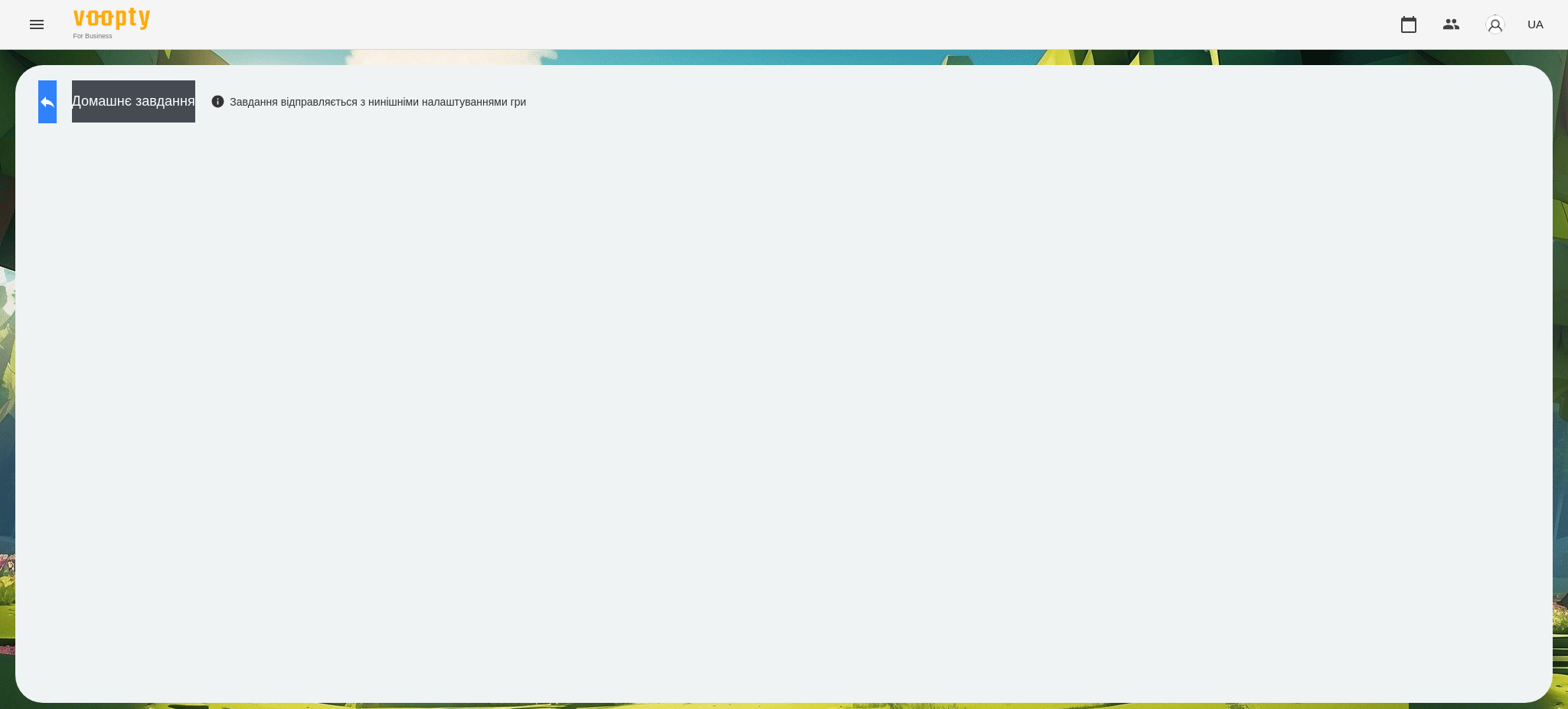 click 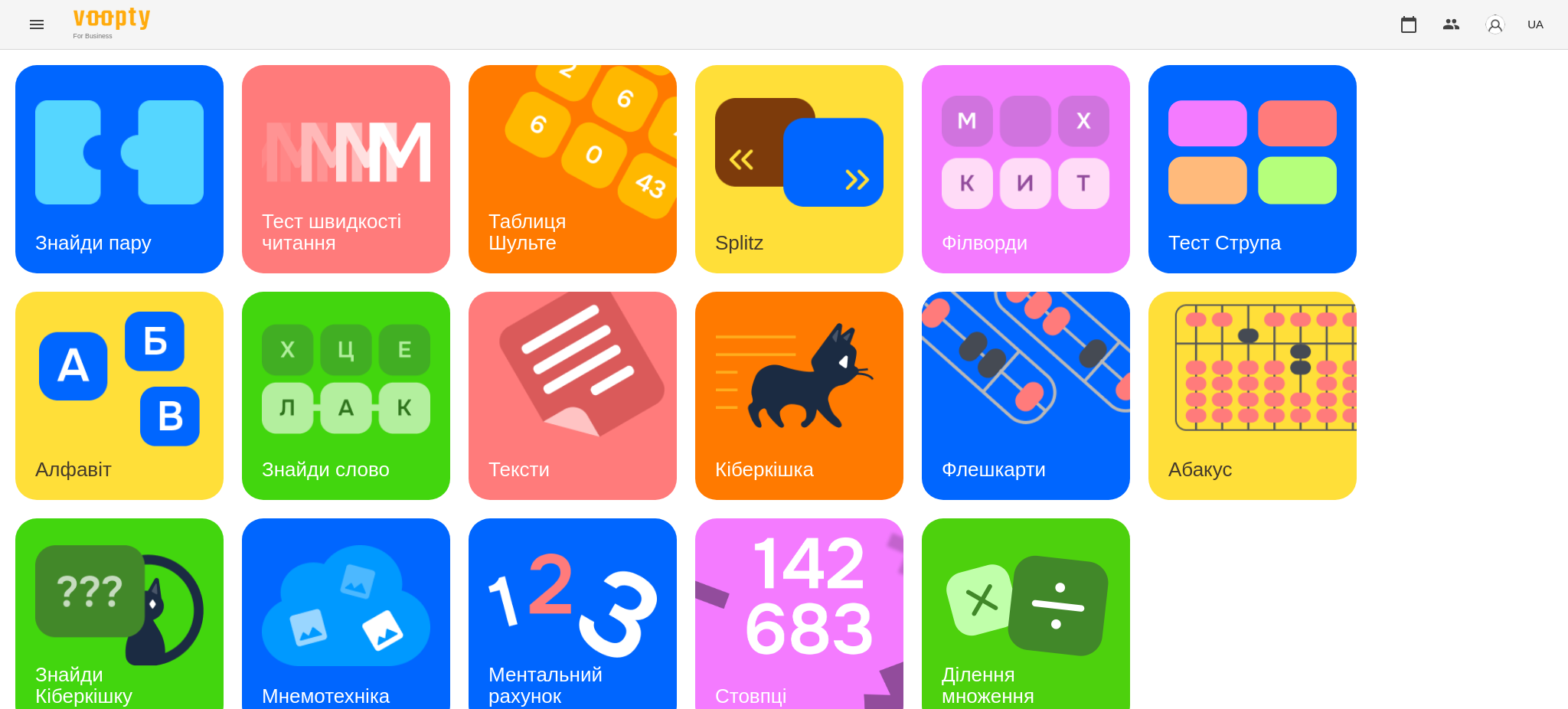 scroll, scrollTop: 31, scrollLeft: 0, axis: vertical 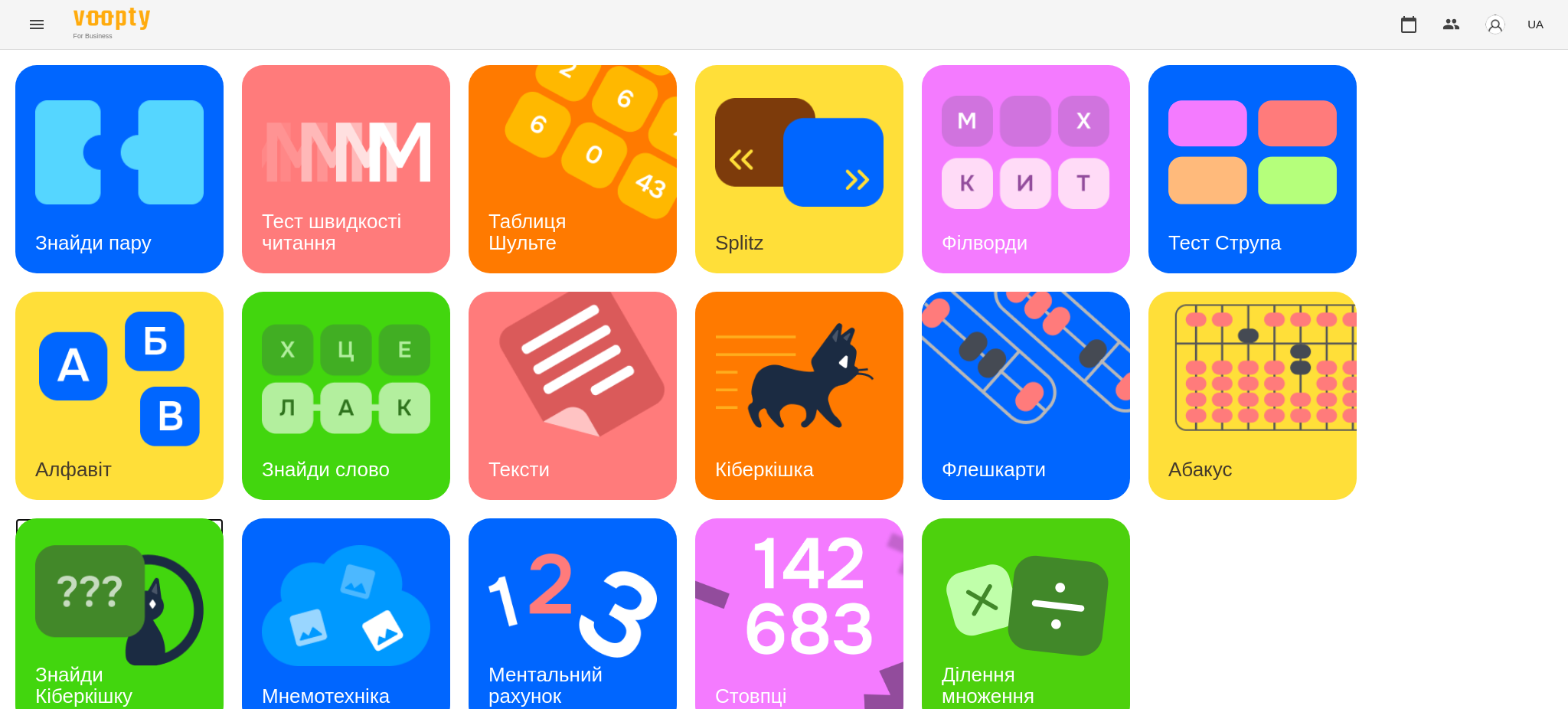 click at bounding box center (119, 606) 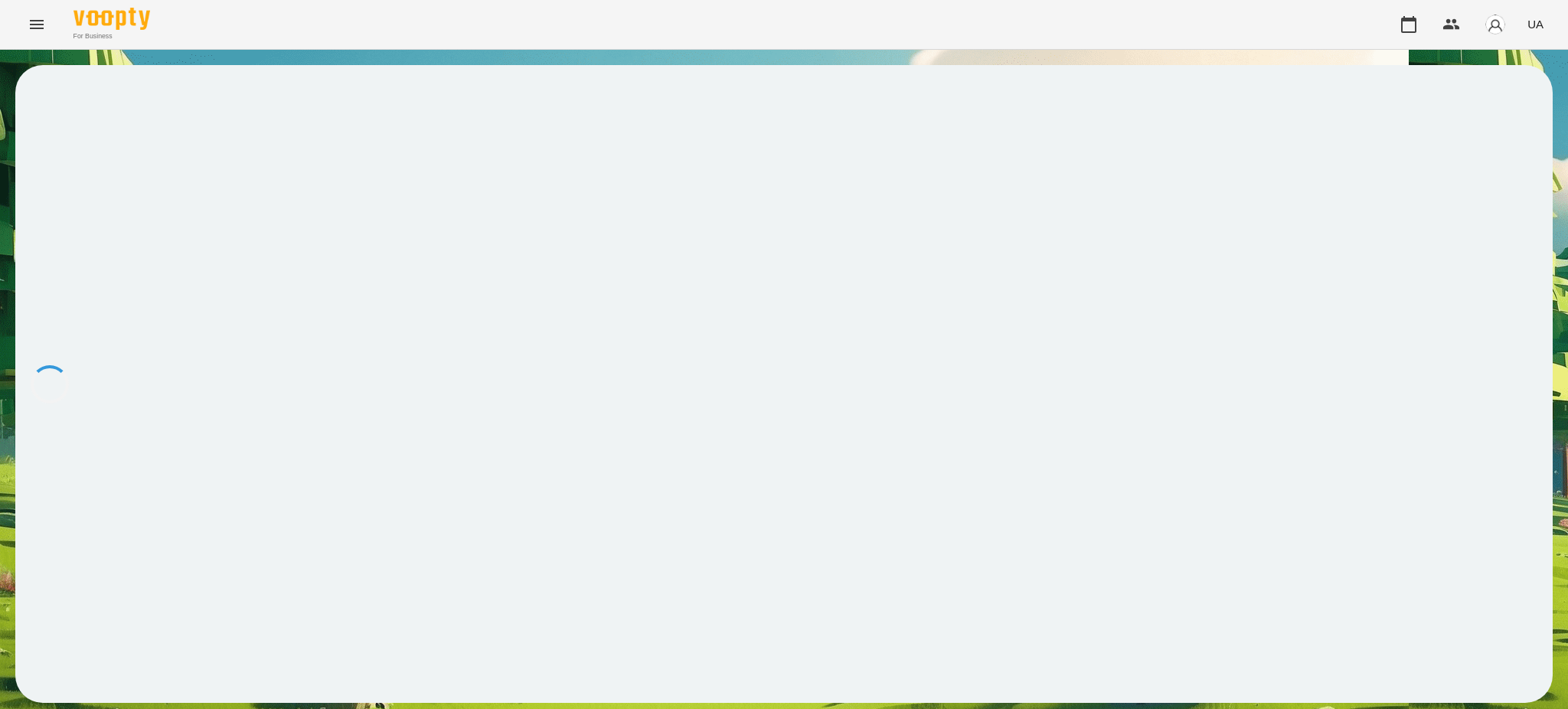 scroll, scrollTop: 0, scrollLeft: 0, axis: both 